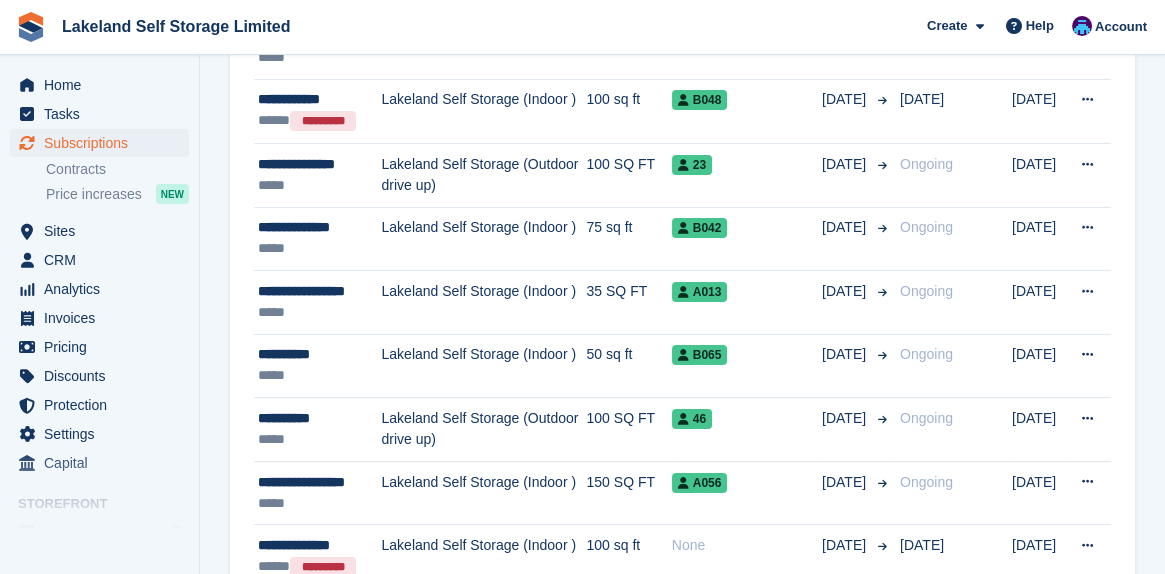 scroll, scrollTop: 0, scrollLeft: 0, axis: both 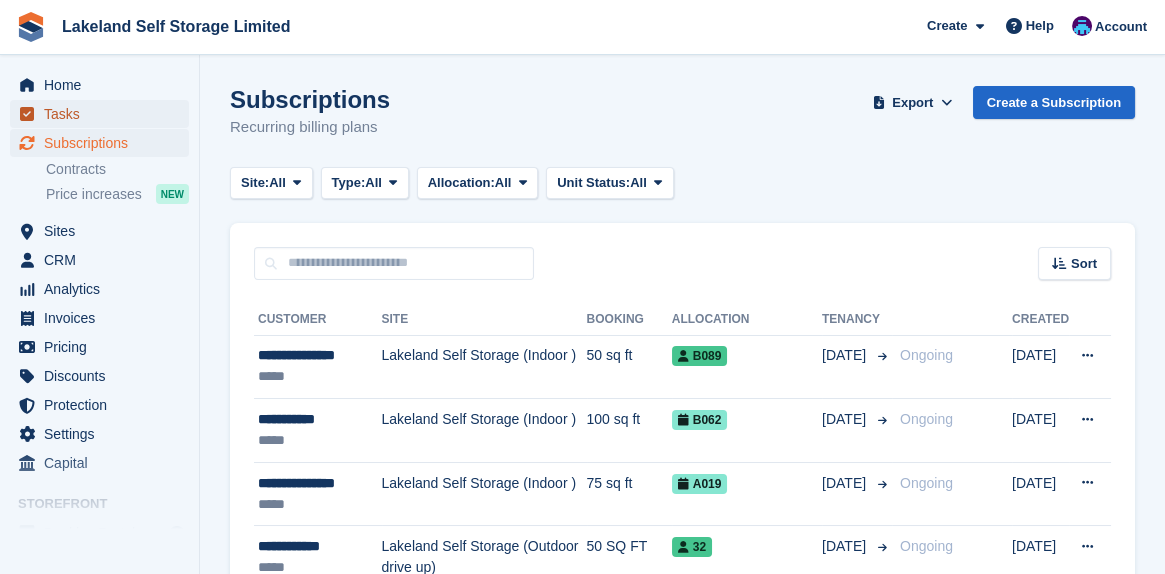 click on "Tasks" at bounding box center (104, 114) 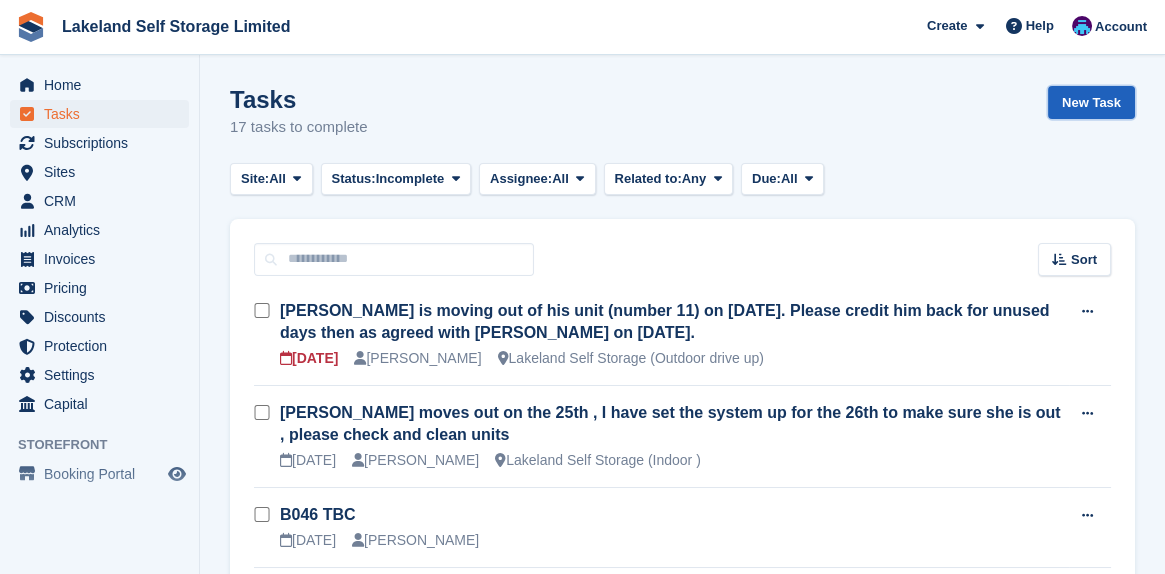 click on "New Task" at bounding box center (1091, 102) 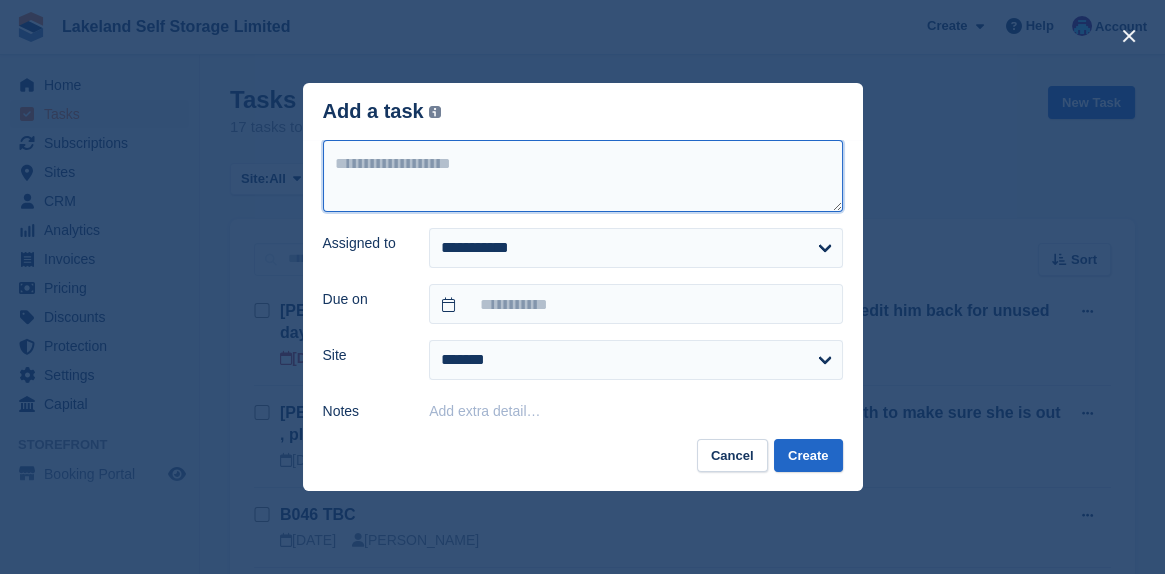 click at bounding box center [583, 176] 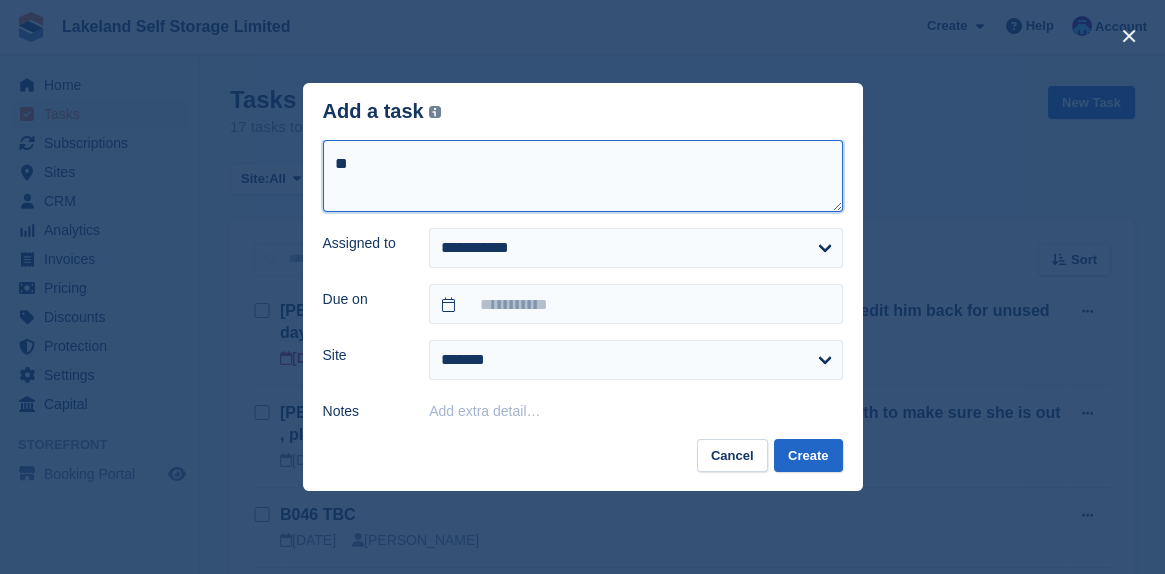 type on "*" 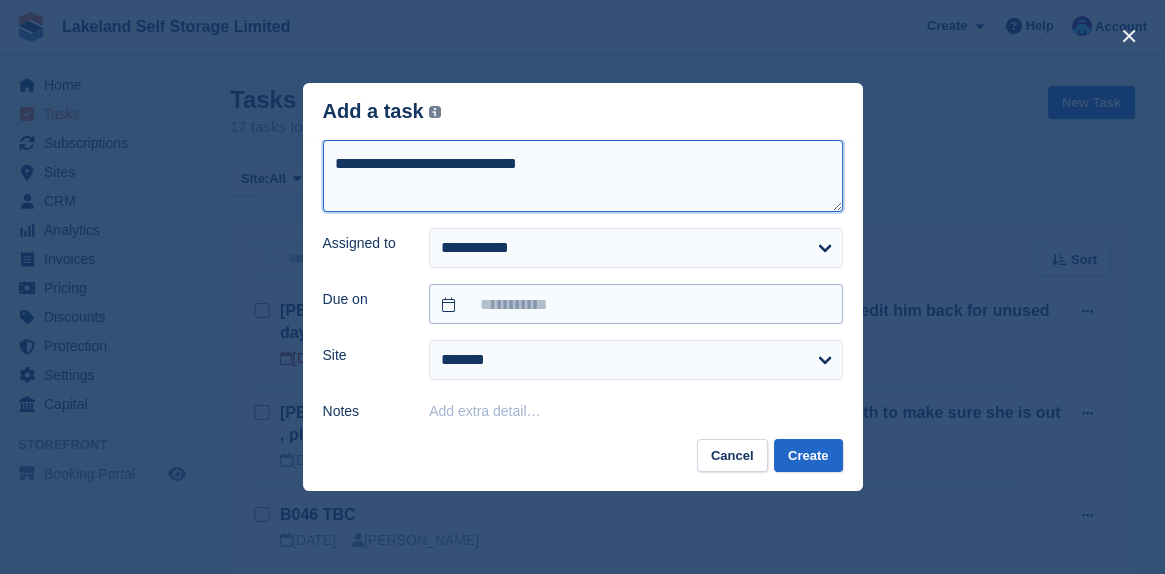 type on "**********" 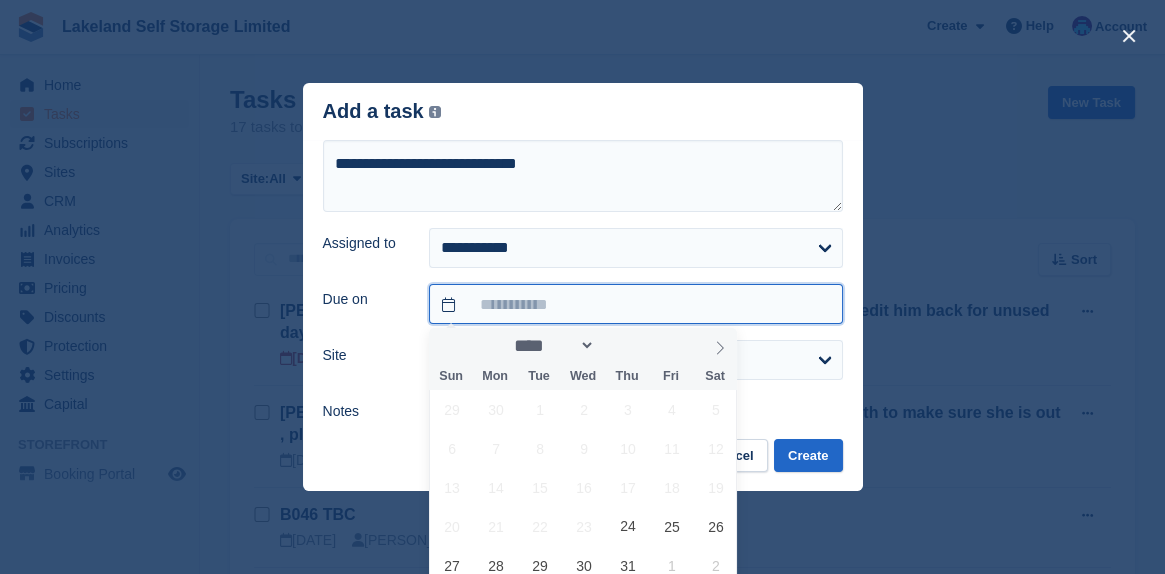 click at bounding box center [635, 304] 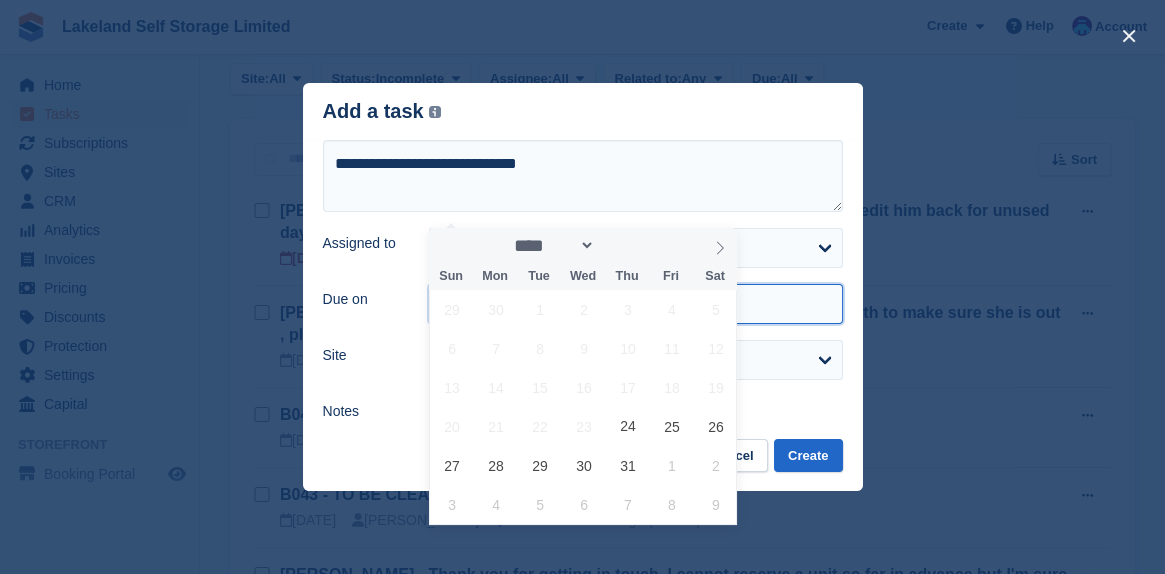 scroll, scrollTop: 200, scrollLeft: 0, axis: vertical 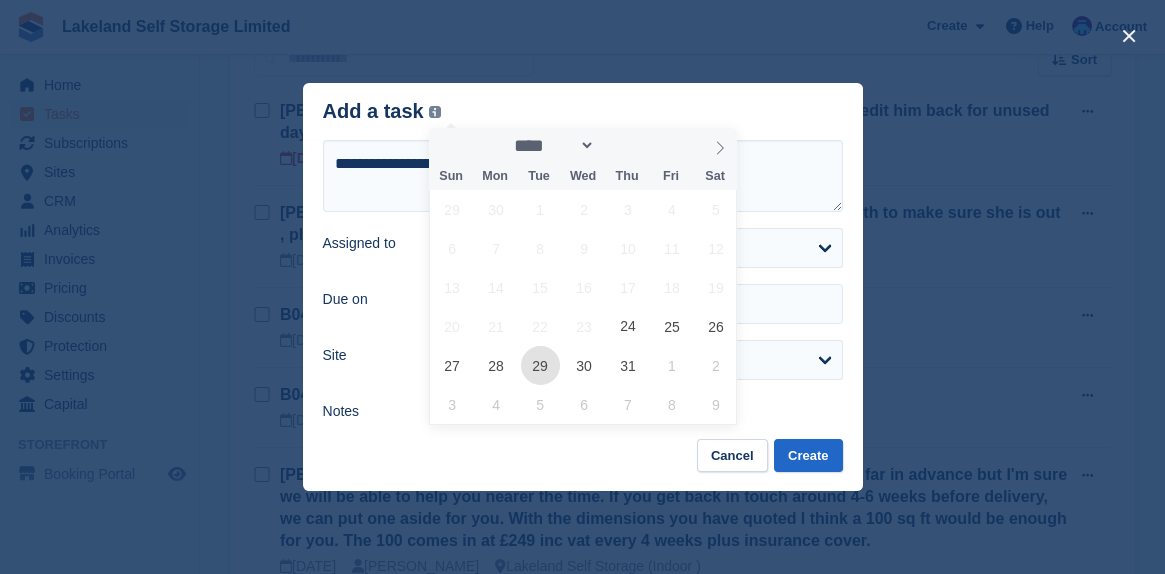 click on "29" at bounding box center [540, 365] 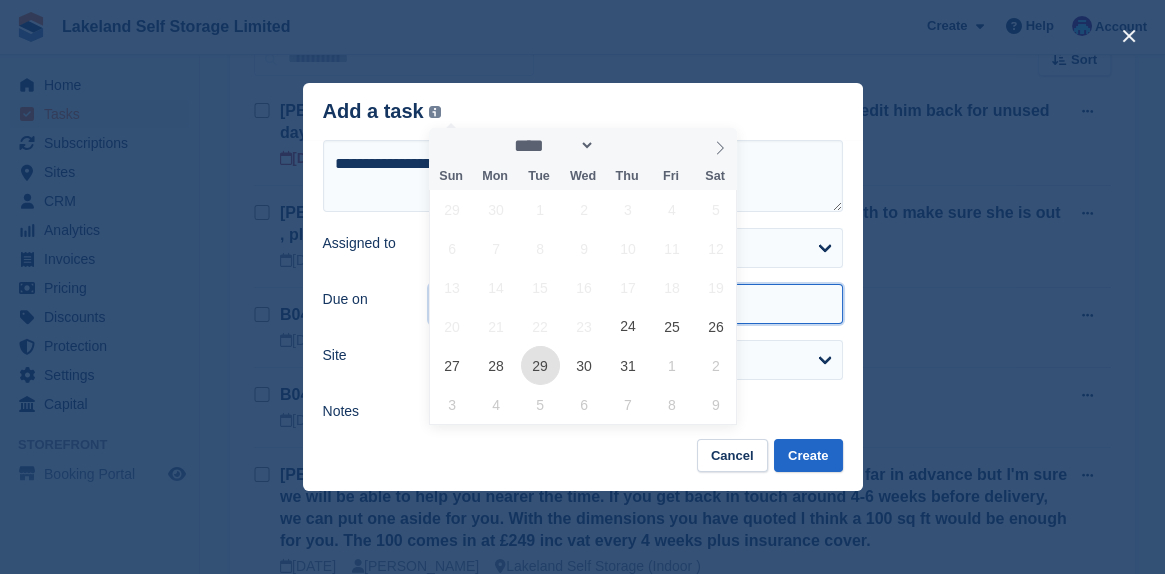 type on "**********" 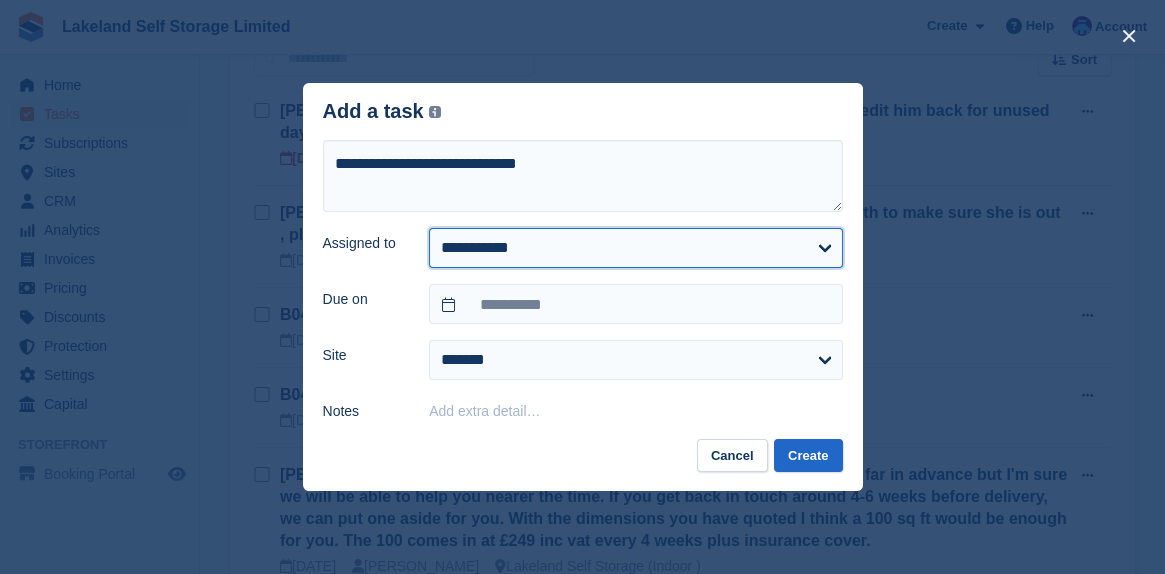 click on "**********" at bounding box center (635, 248) 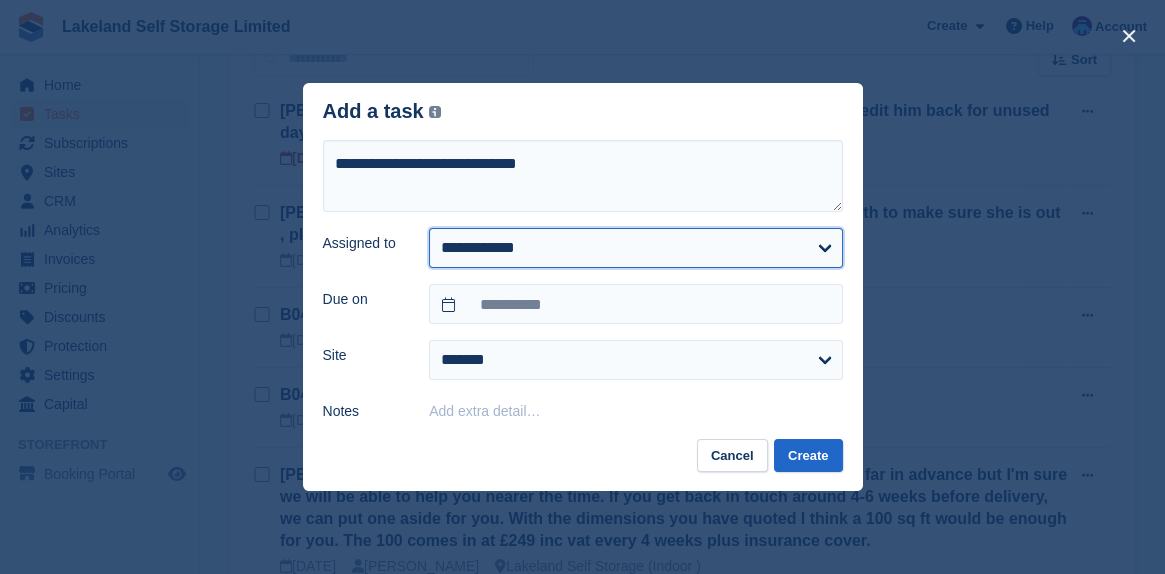 click on "**********" at bounding box center [635, 248] 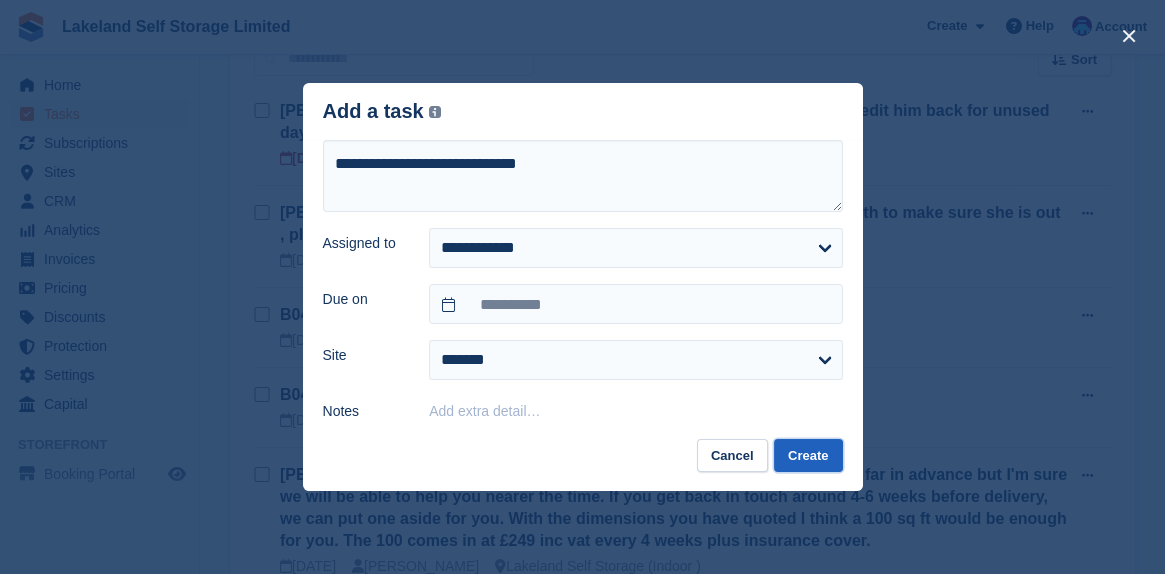click on "Create" at bounding box center (808, 455) 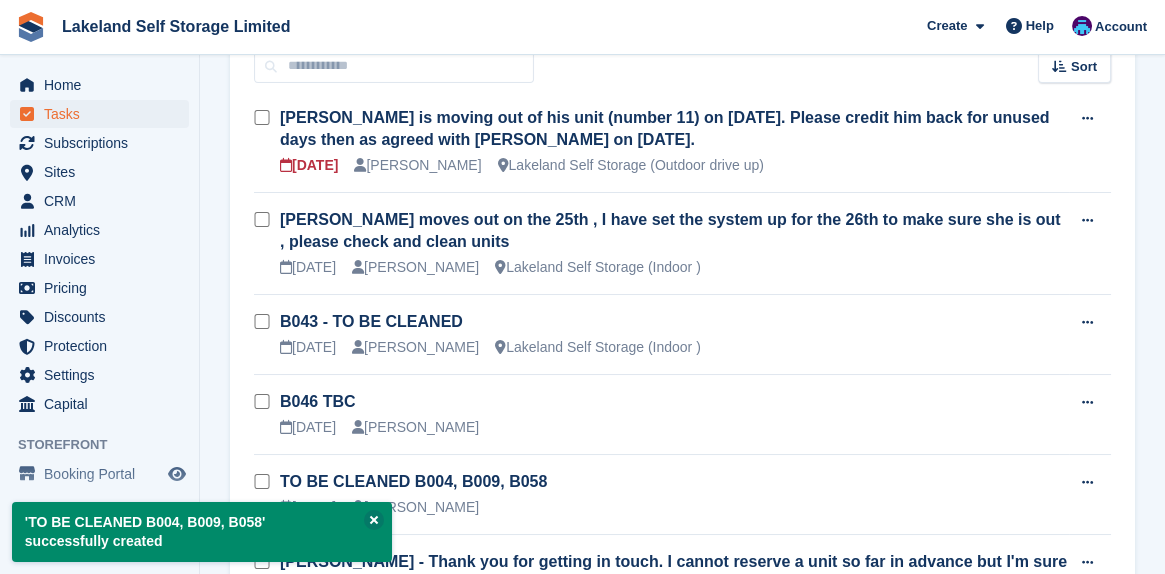 scroll, scrollTop: 0, scrollLeft: 0, axis: both 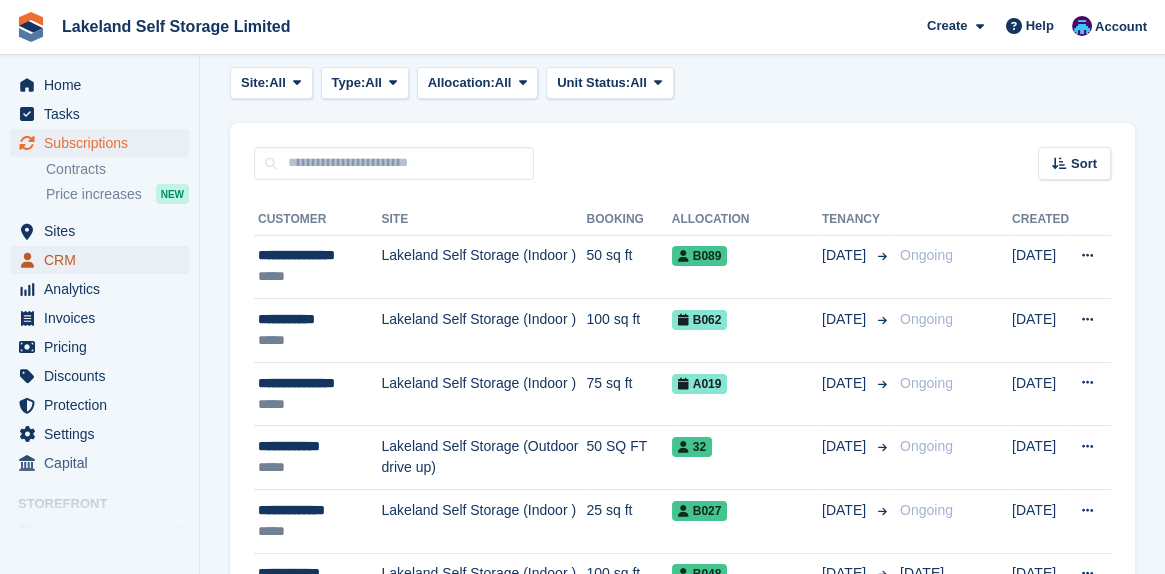 click on "CRM" at bounding box center [104, 260] 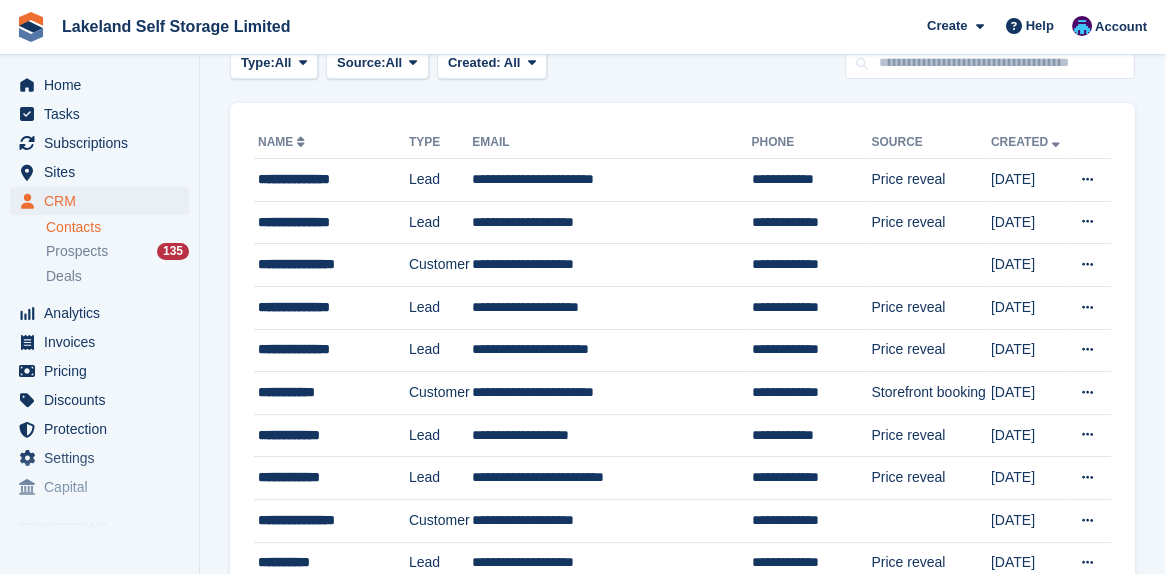 scroll, scrollTop: 0, scrollLeft: 0, axis: both 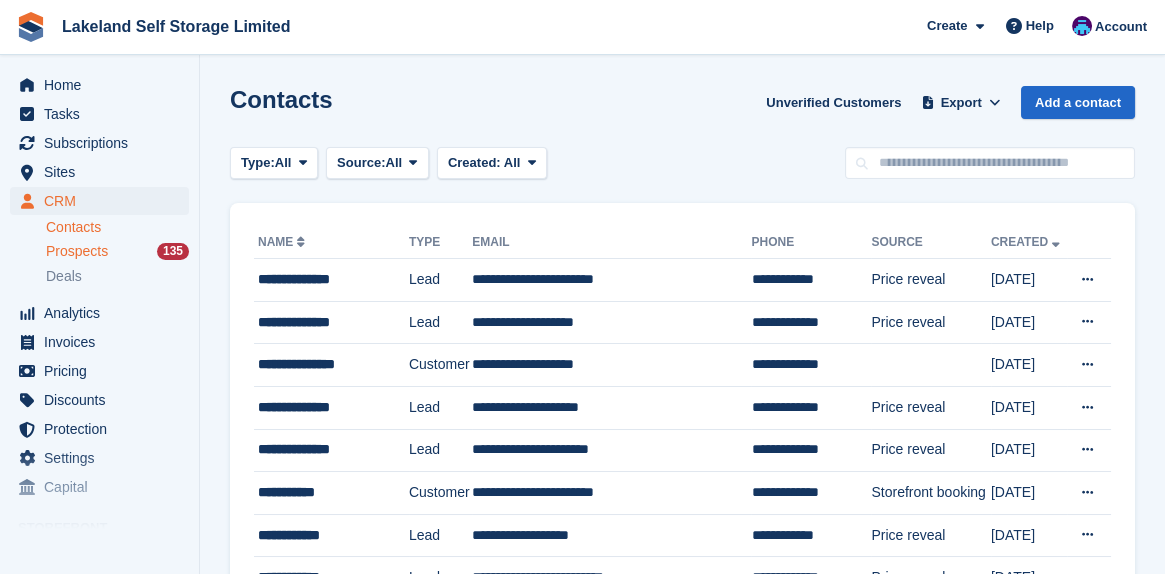 click on "Prospects" at bounding box center [77, 251] 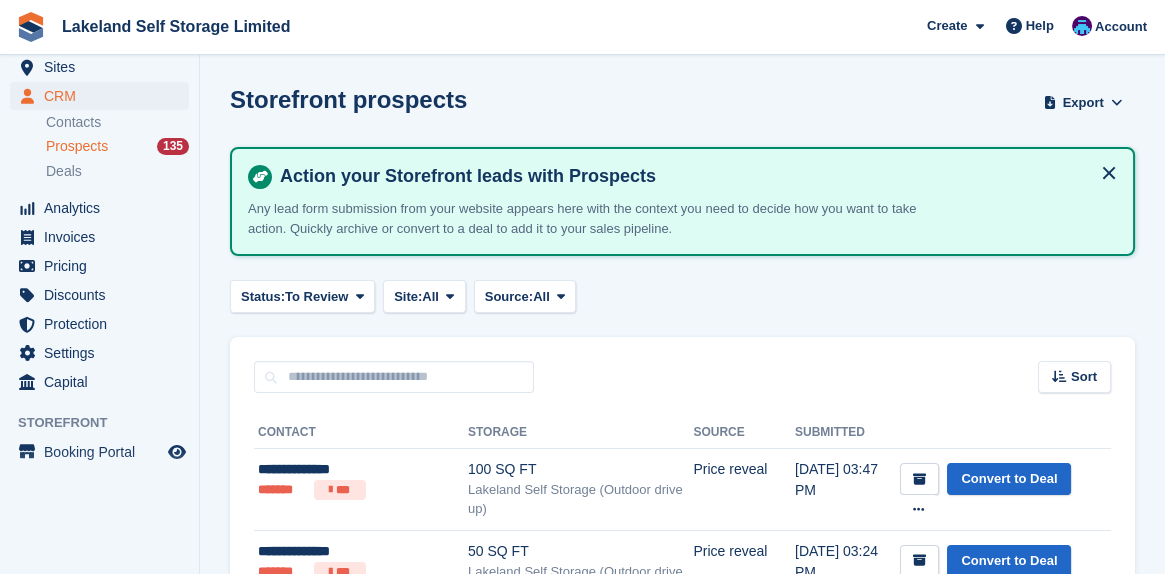scroll, scrollTop: 105, scrollLeft: 0, axis: vertical 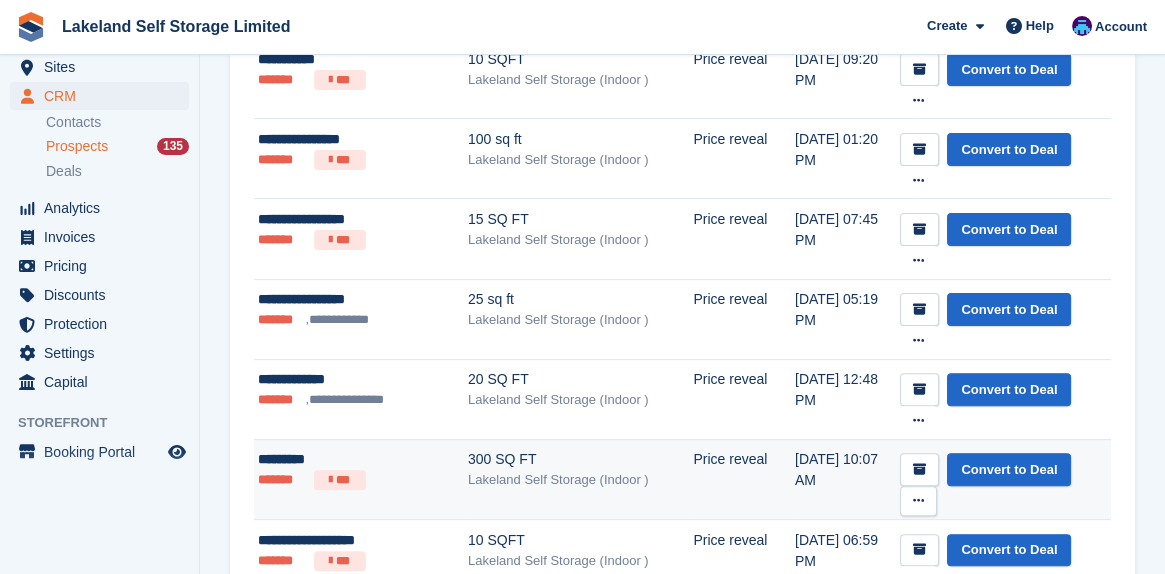 click on "*********" at bounding box center (363, 459) 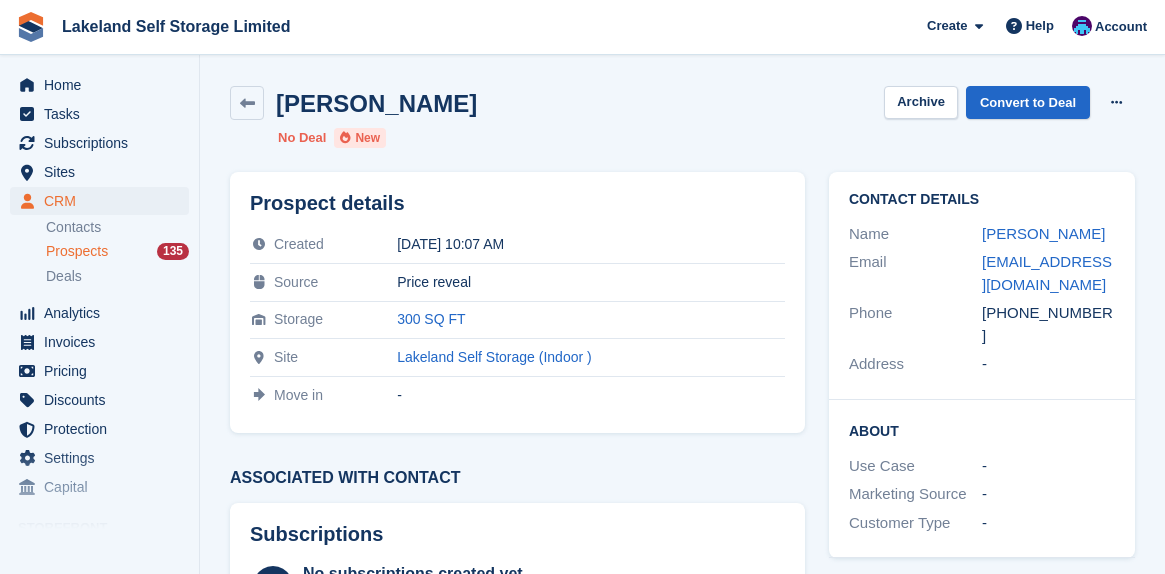 scroll, scrollTop: 0, scrollLeft: 0, axis: both 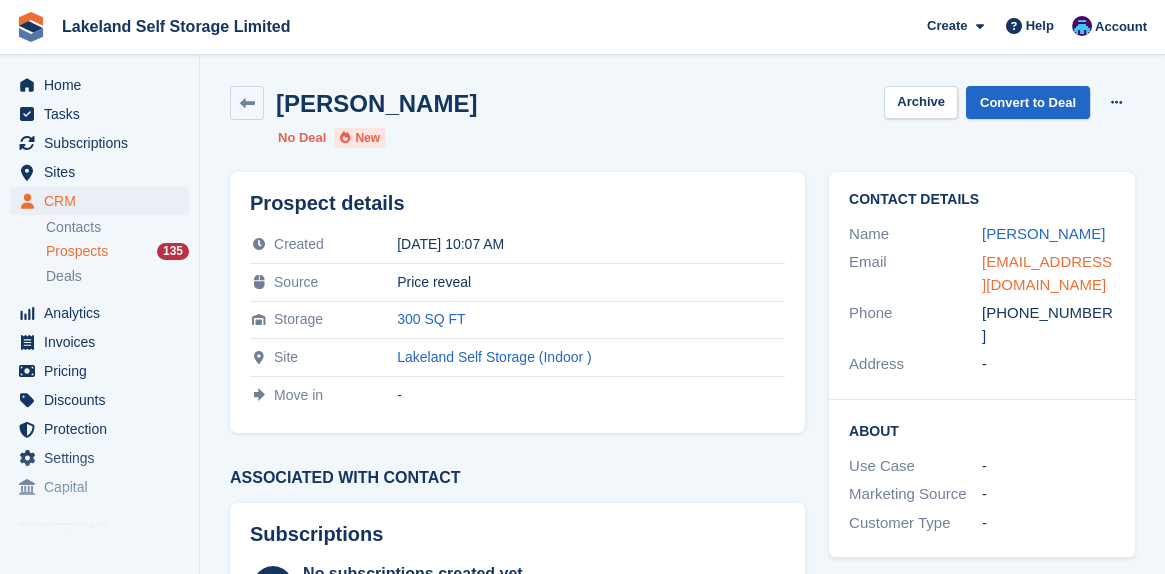 click on "broncoke@gmail.com" at bounding box center [1047, 273] 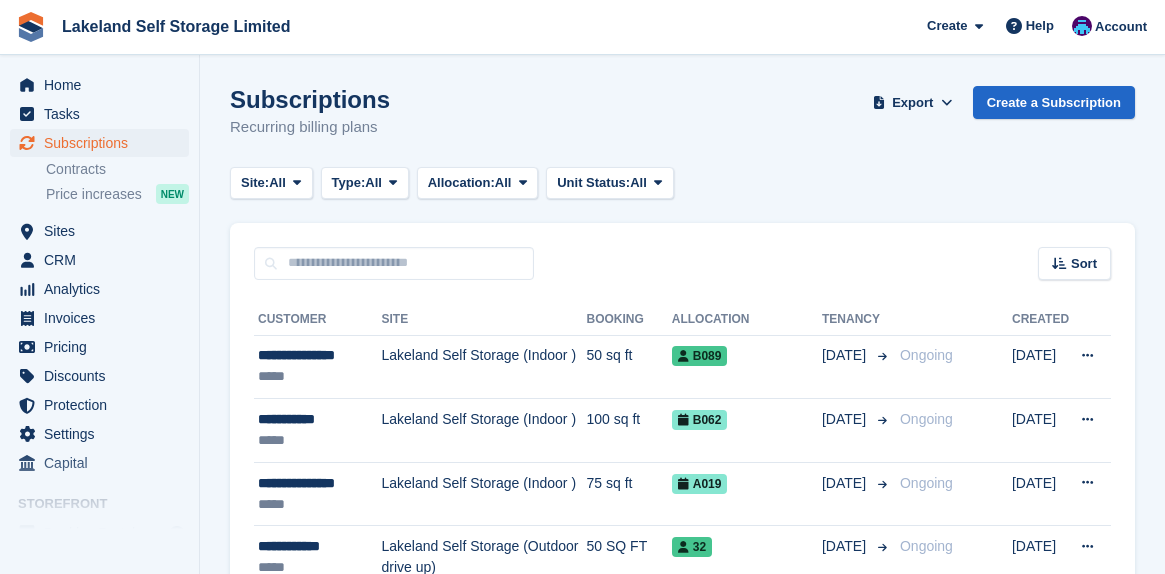 scroll, scrollTop: 0, scrollLeft: 0, axis: both 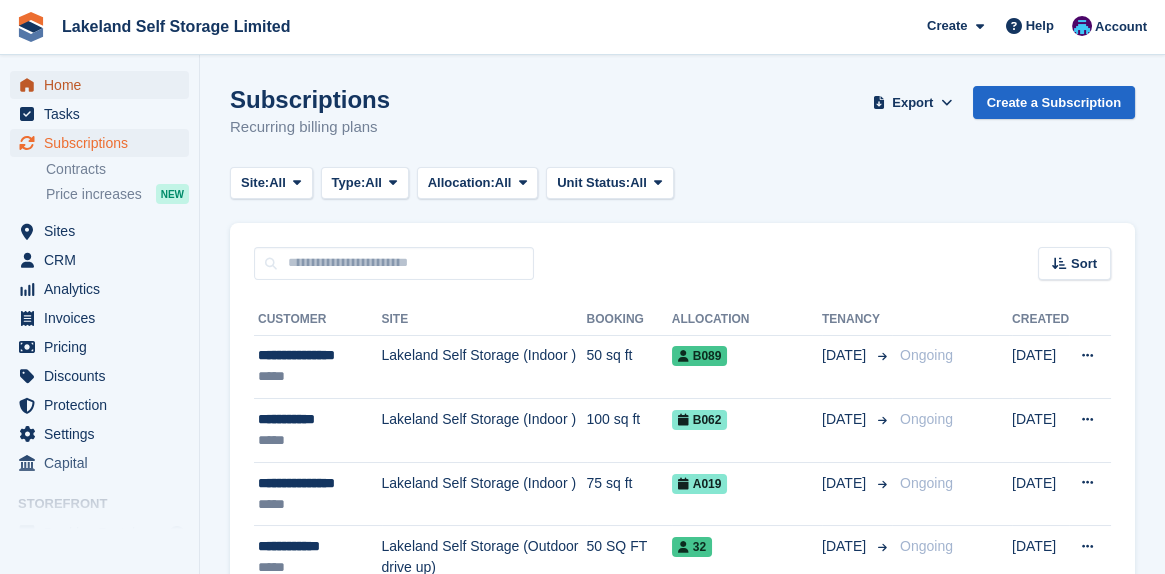 click on "Home" at bounding box center (104, 85) 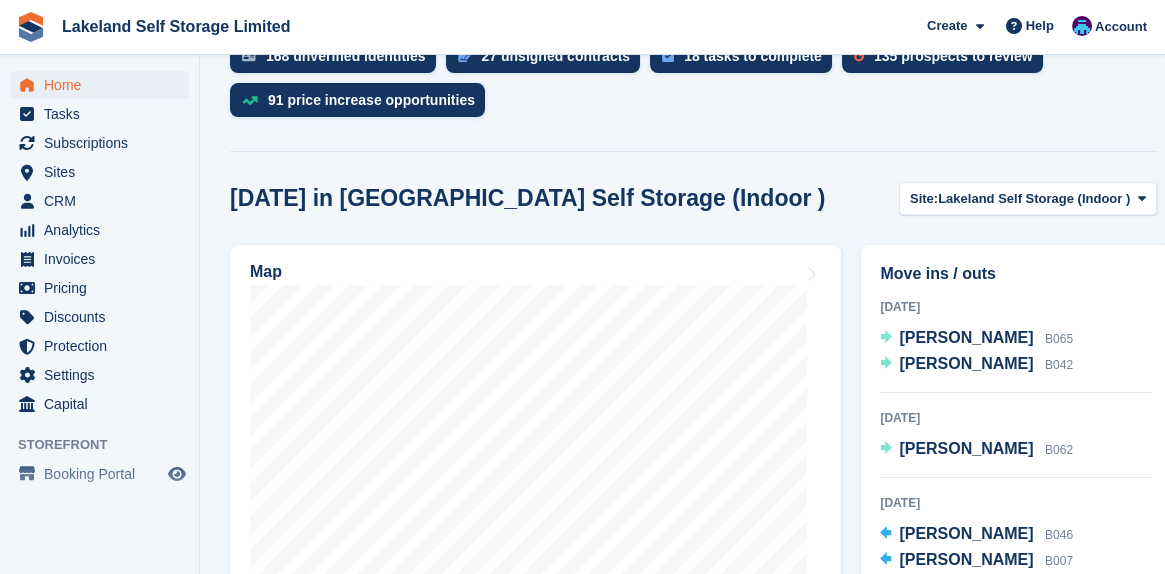 scroll, scrollTop: 500, scrollLeft: 0, axis: vertical 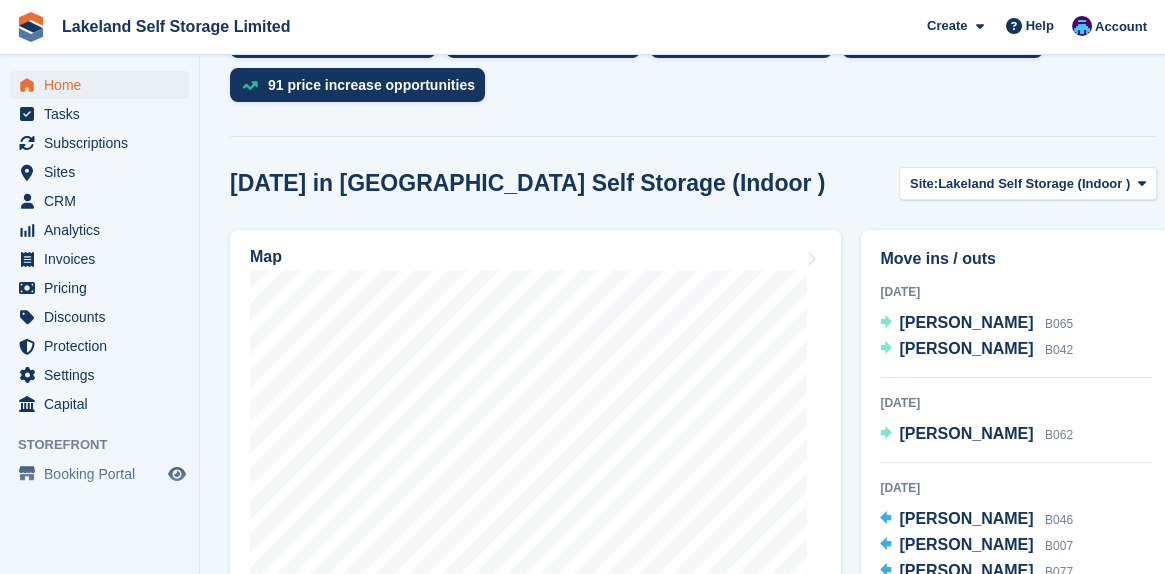 click on "Today" at bounding box center [1016, 292] 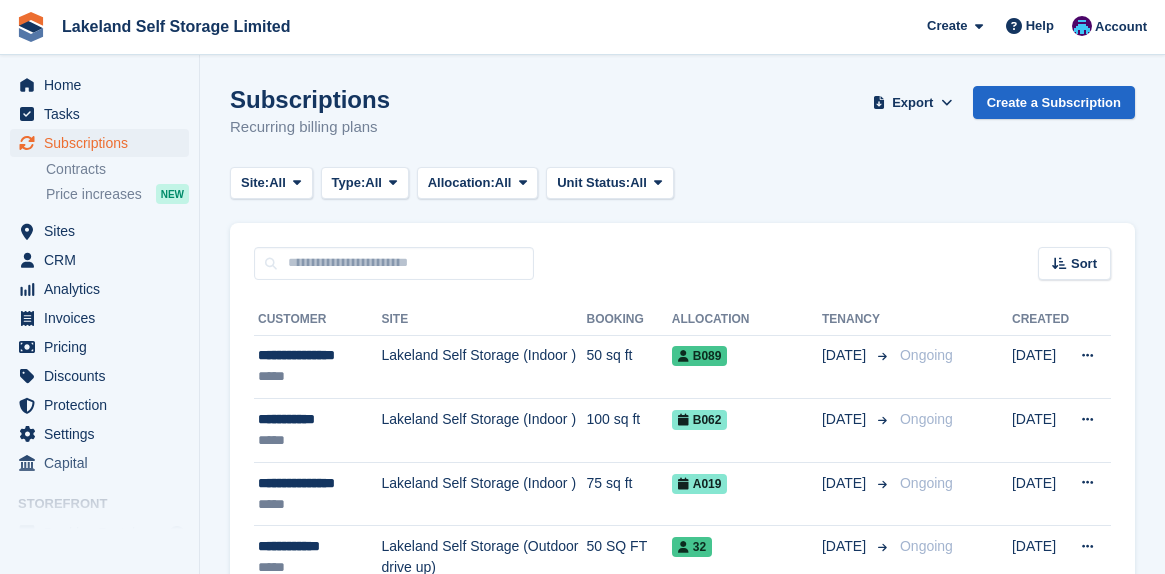 scroll, scrollTop: 0, scrollLeft: 0, axis: both 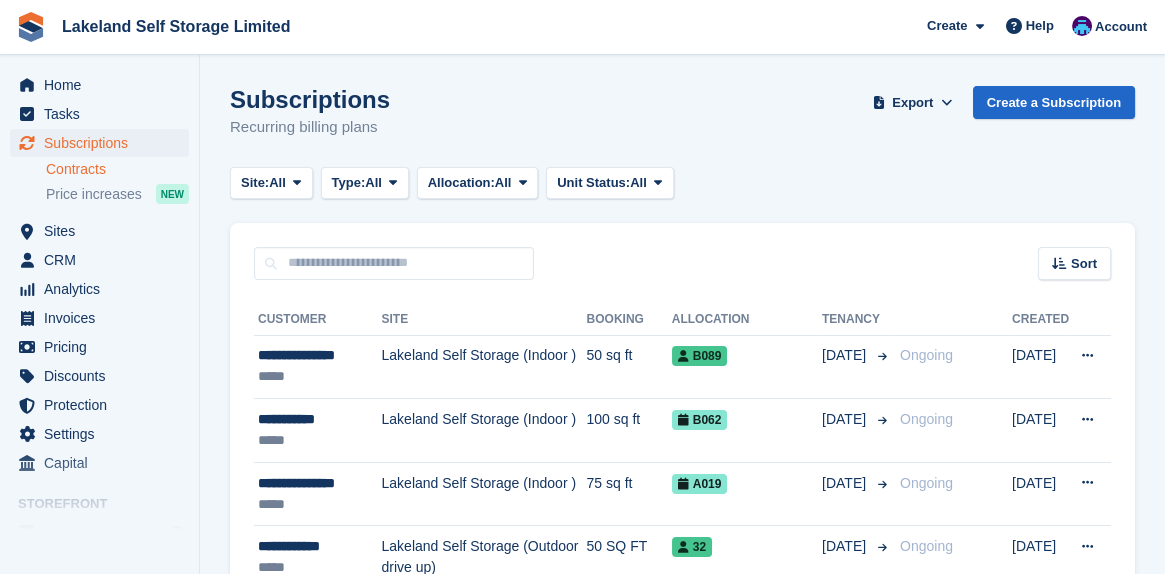 click on "Contracts" at bounding box center (117, 169) 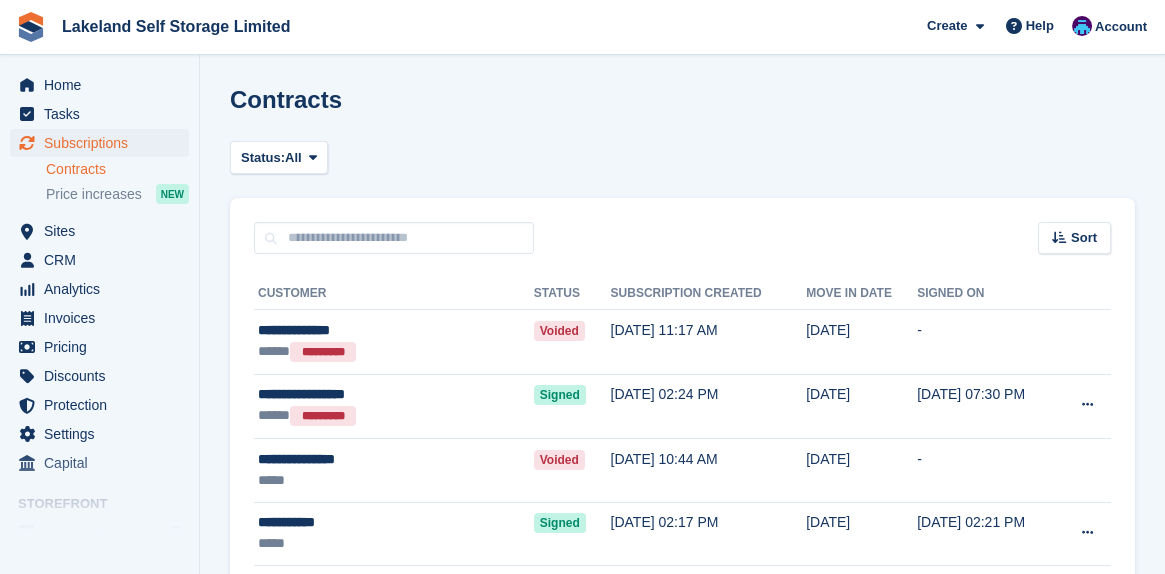 click on "Contracts" at bounding box center (117, 169) 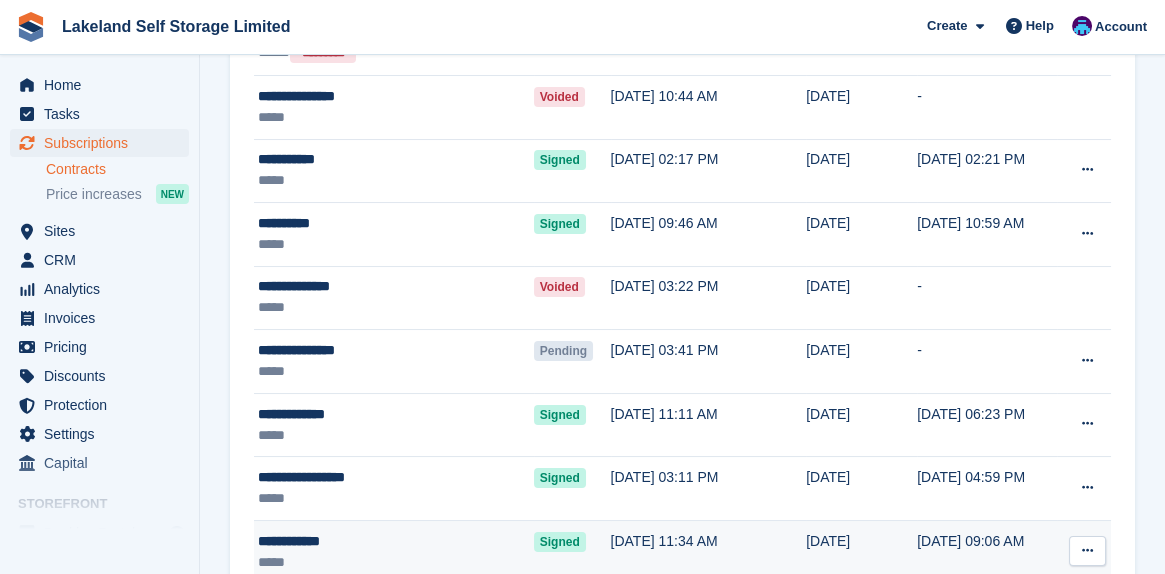 scroll, scrollTop: 300, scrollLeft: 0, axis: vertical 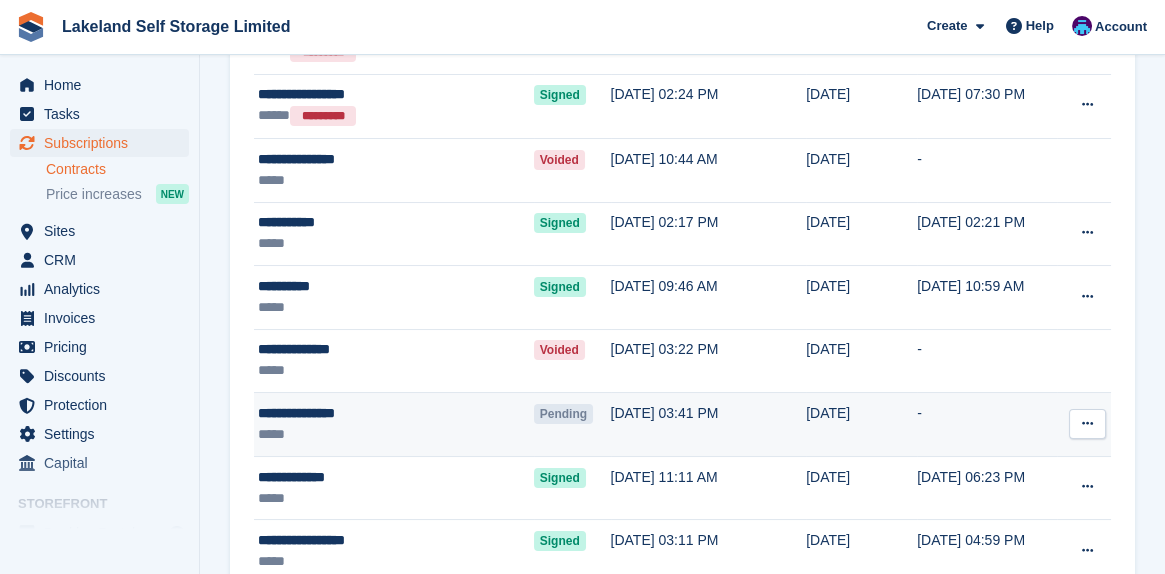 click on "**********" at bounding box center (364, 413) 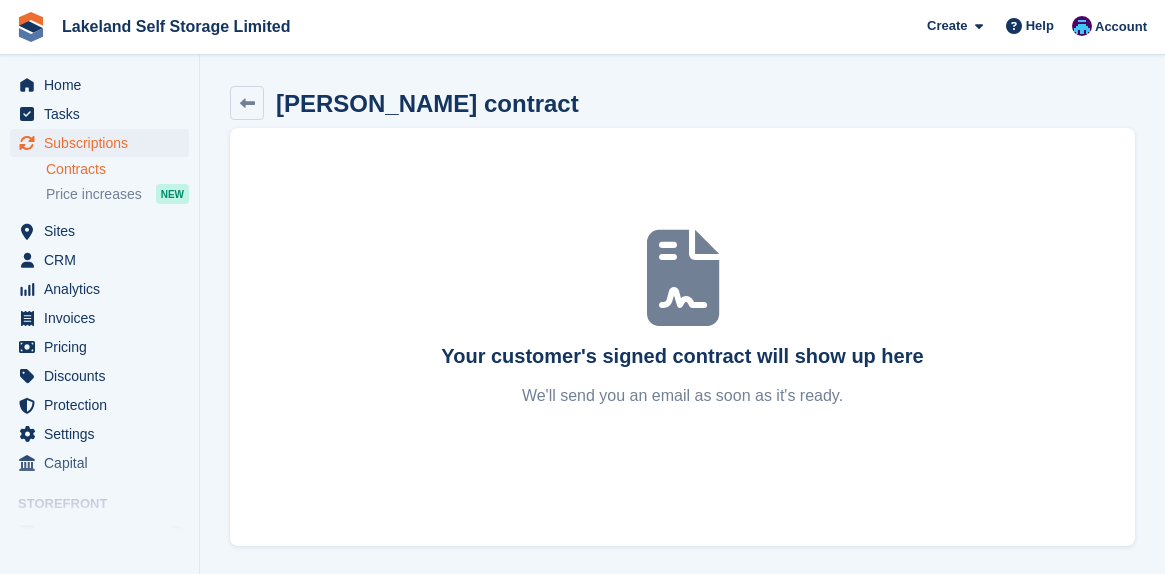 scroll, scrollTop: 0, scrollLeft: 0, axis: both 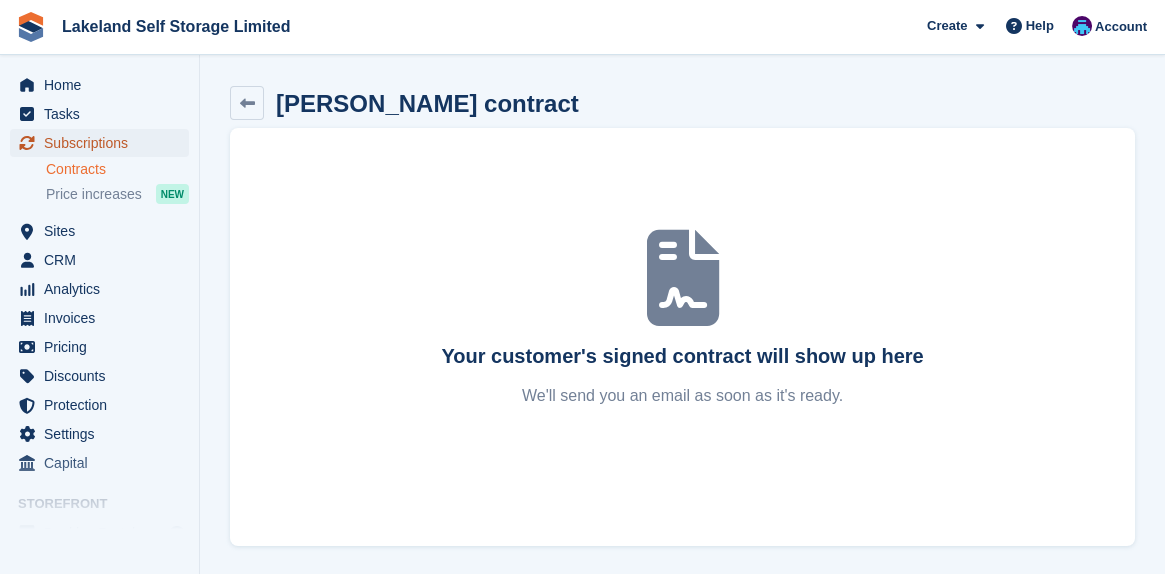 click on "Subscriptions" at bounding box center (104, 143) 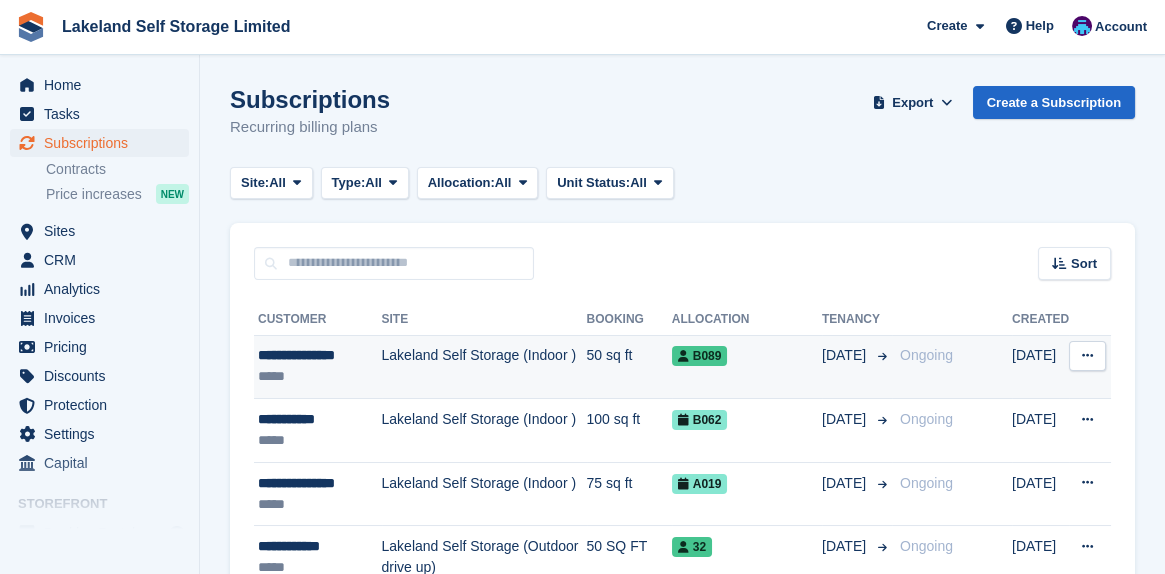 click on "**********" at bounding box center (320, 355) 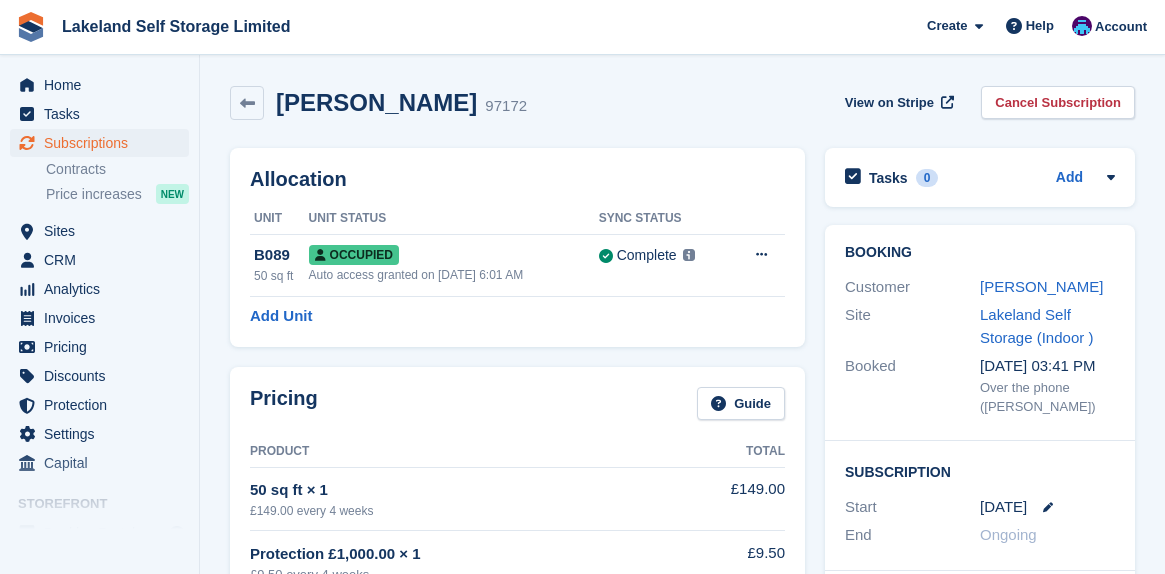 scroll, scrollTop: 0, scrollLeft: 0, axis: both 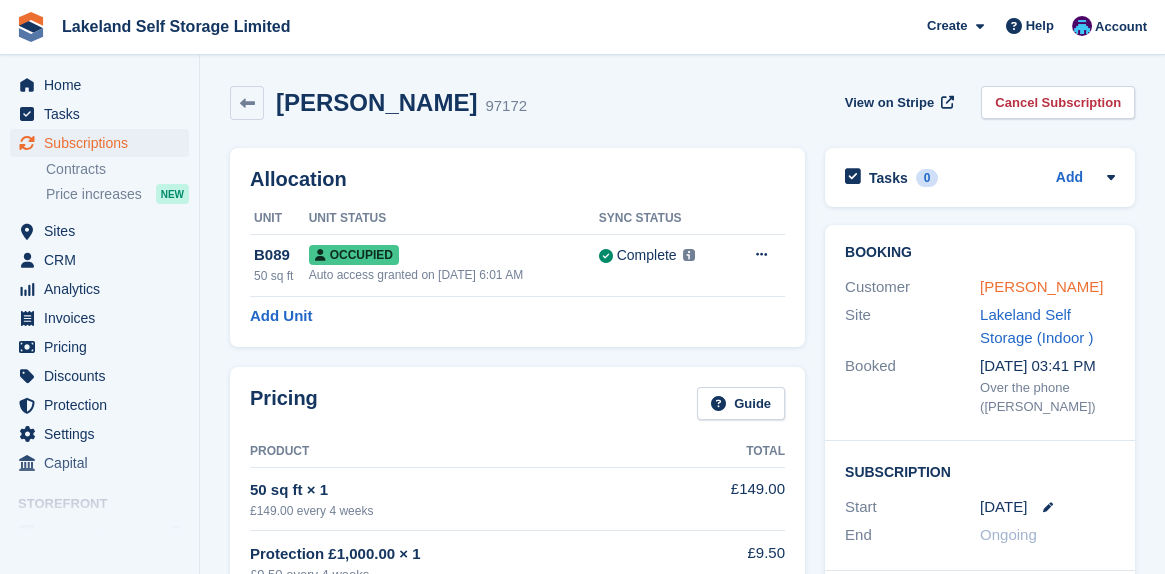 click on "[PERSON_NAME]" at bounding box center [1041, 286] 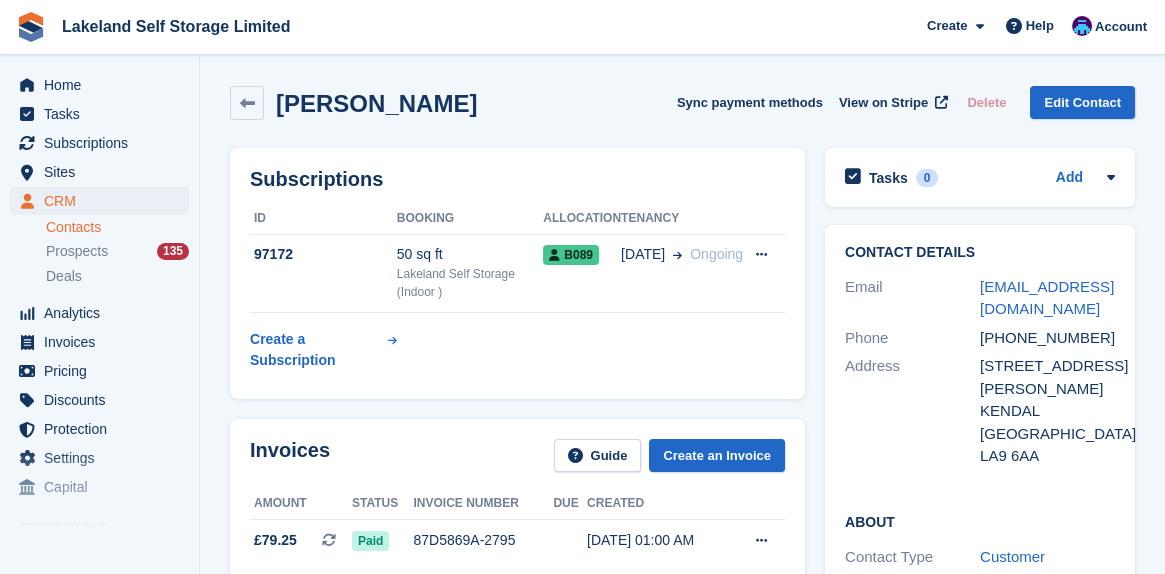 click on "[EMAIL_ADDRESS][DOMAIN_NAME]" at bounding box center (1047, 298) 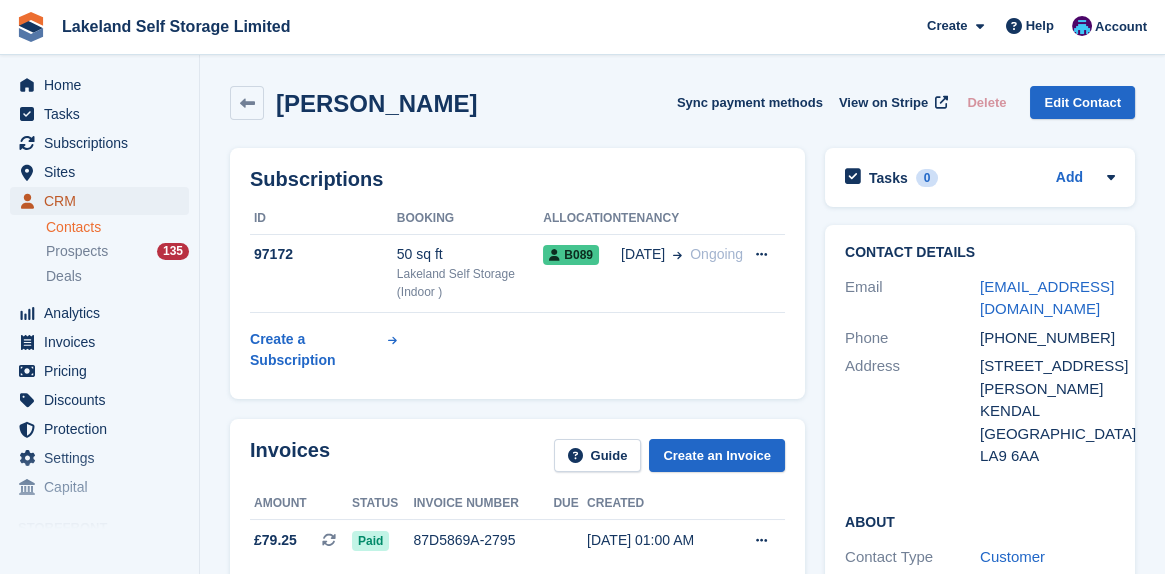 click on "CRM" at bounding box center [104, 201] 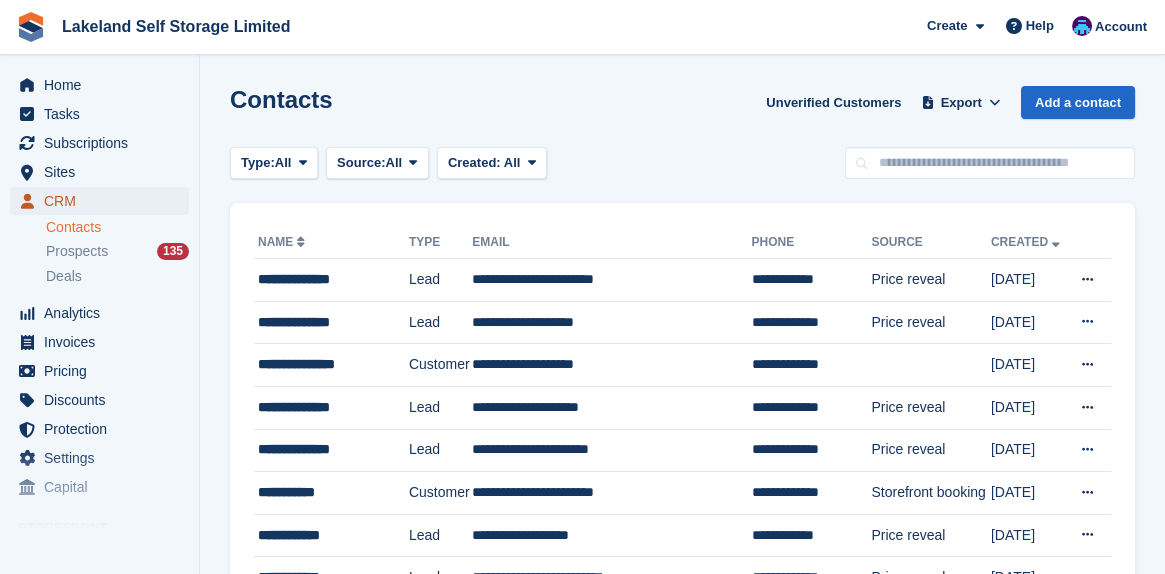 click on "CRM" at bounding box center [104, 201] 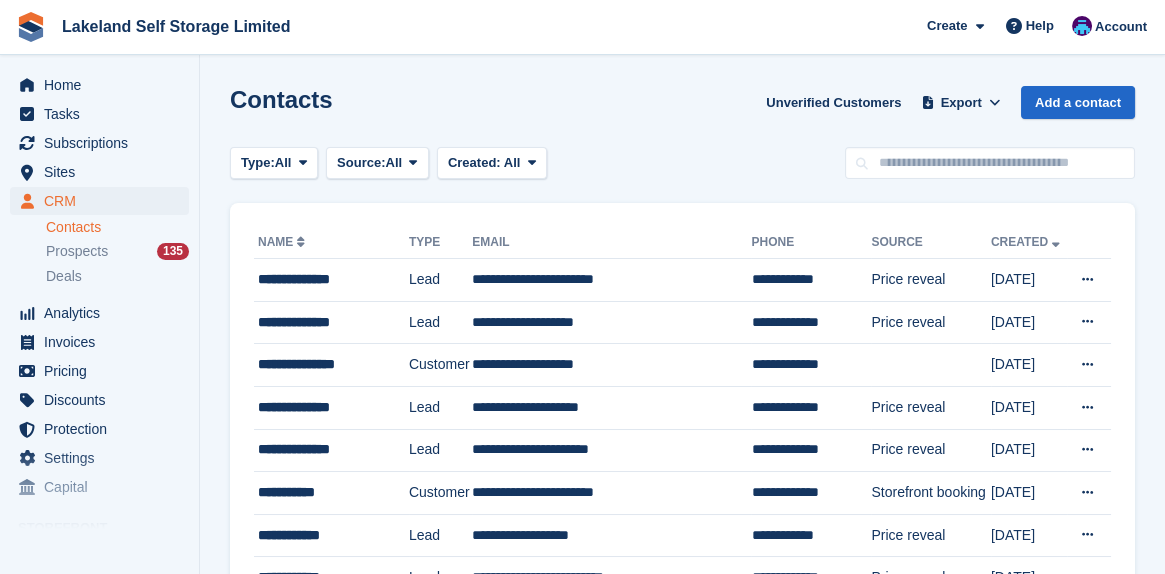 click on "Contacts" at bounding box center (117, 227) 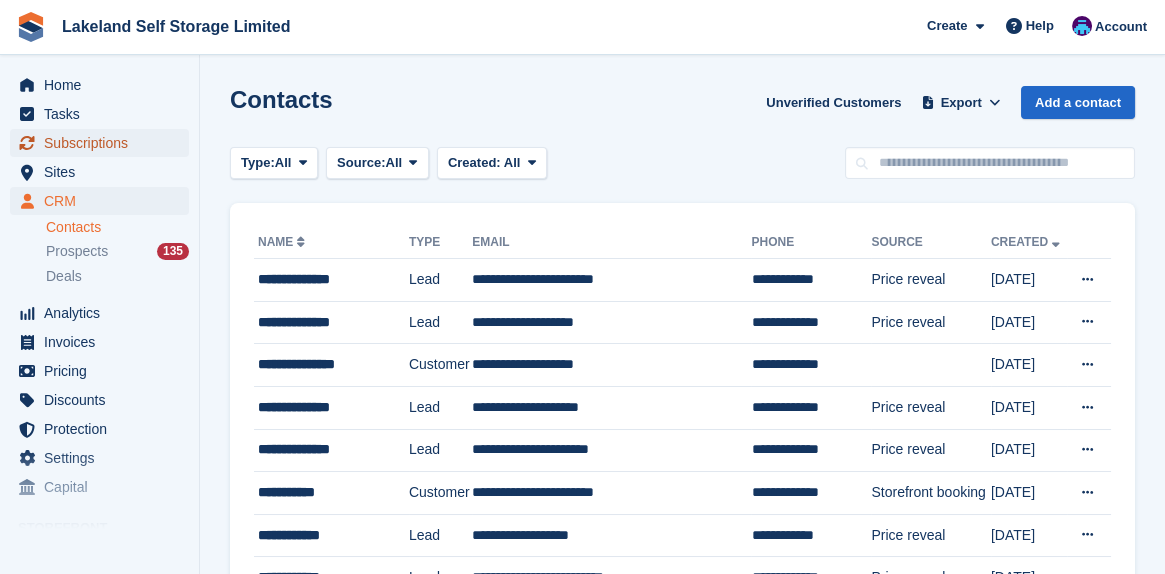 click on "Subscriptions" at bounding box center [104, 143] 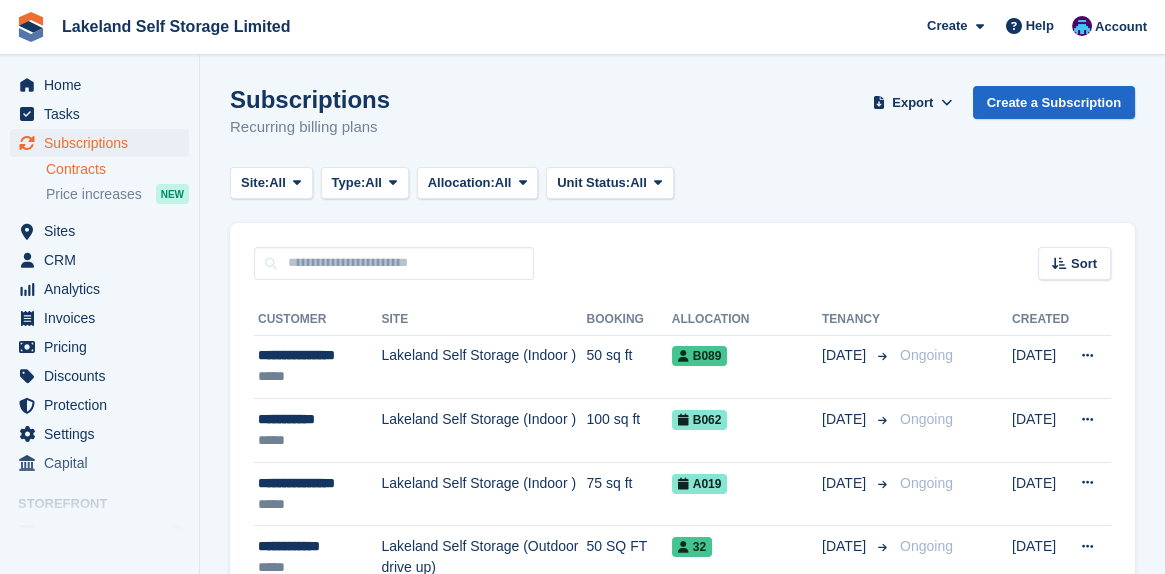 click on "Contracts" at bounding box center (117, 169) 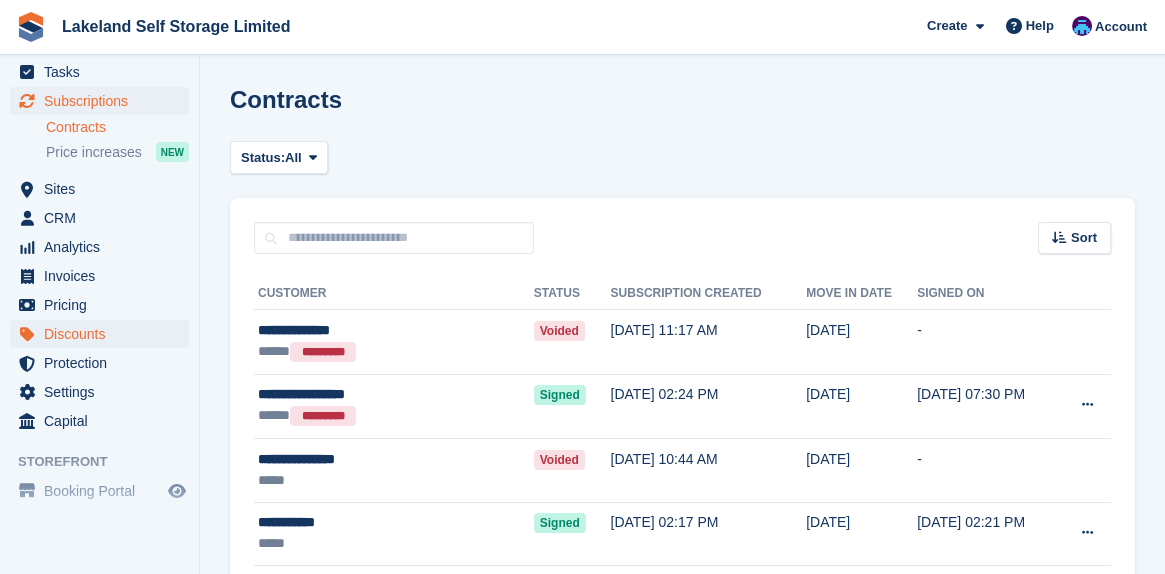 scroll, scrollTop: 82, scrollLeft: 0, axis: vertical 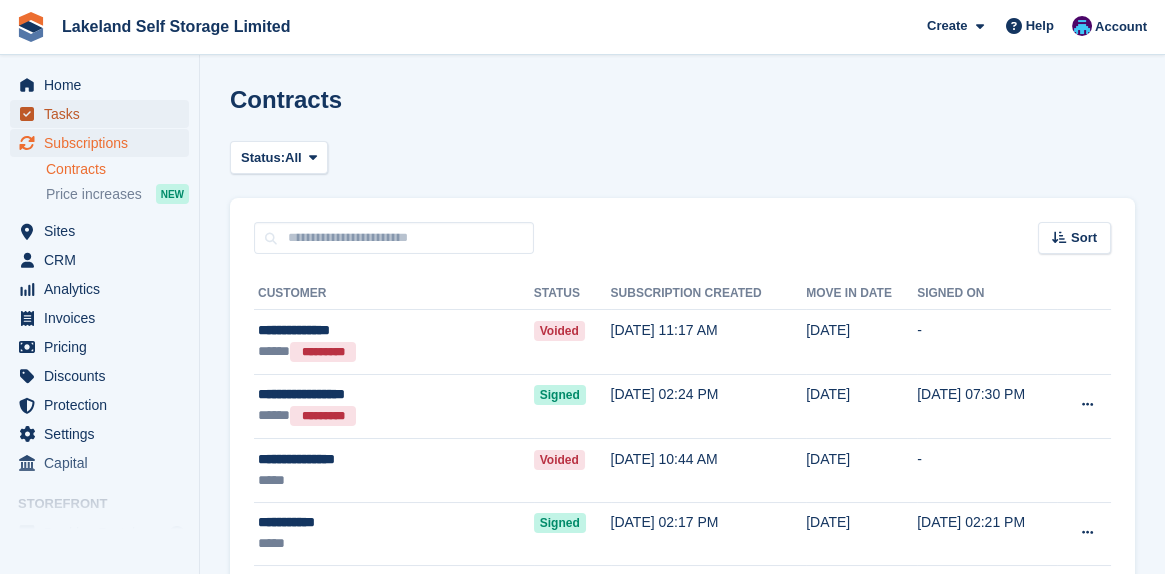 click on "Tasks" at bounding box center [104, 114] 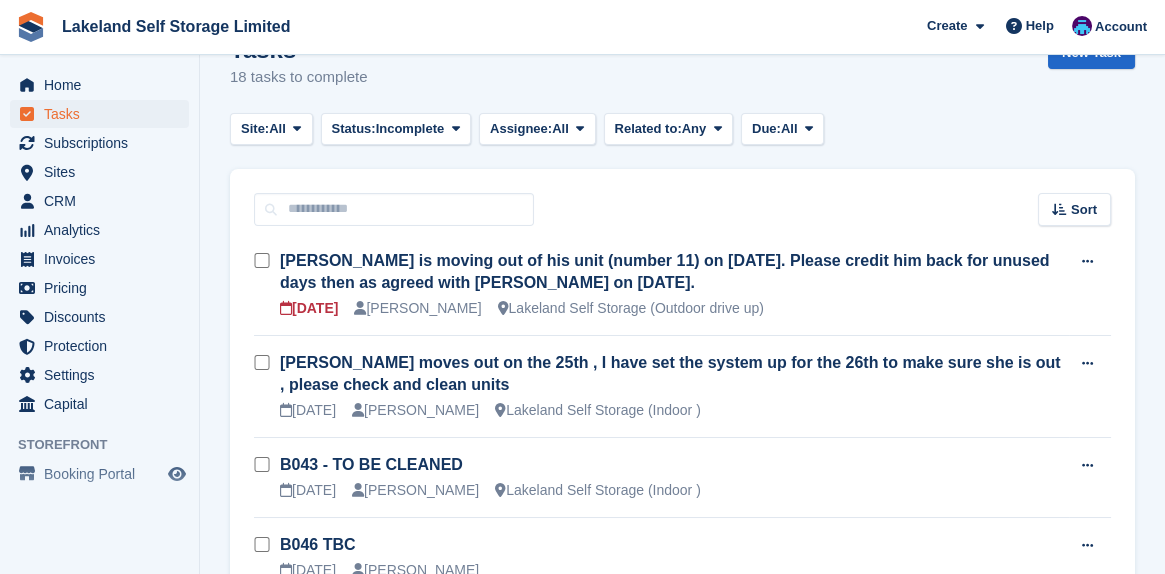 scroll, scrollTop: 0, scrollLeft: 0, axis: both 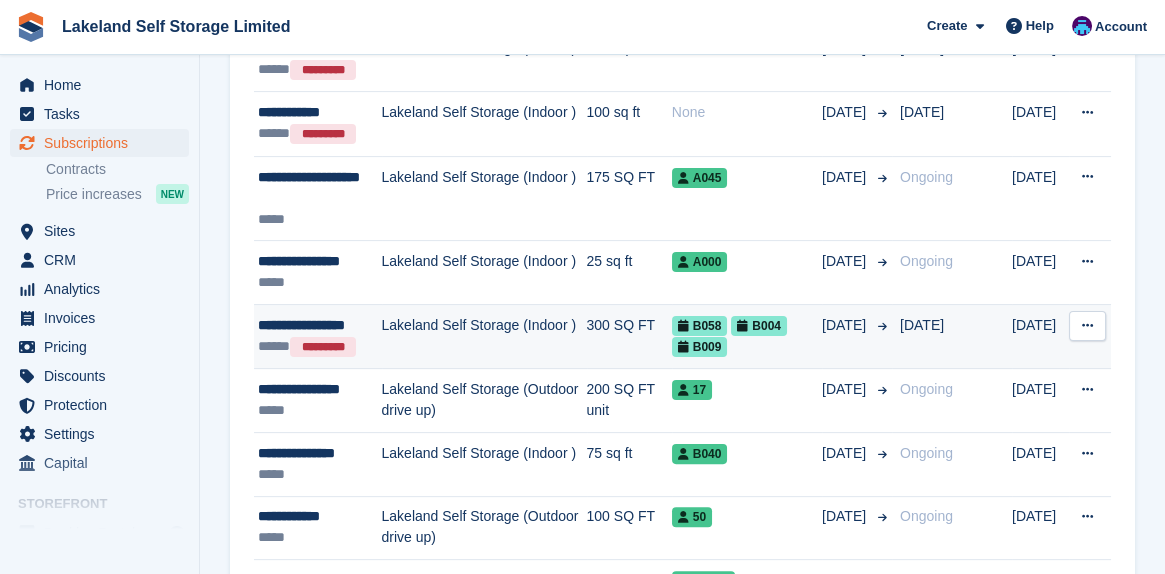 click on "Lakeland Self Storage  (Indoor )" at bounding box center (484, 336) 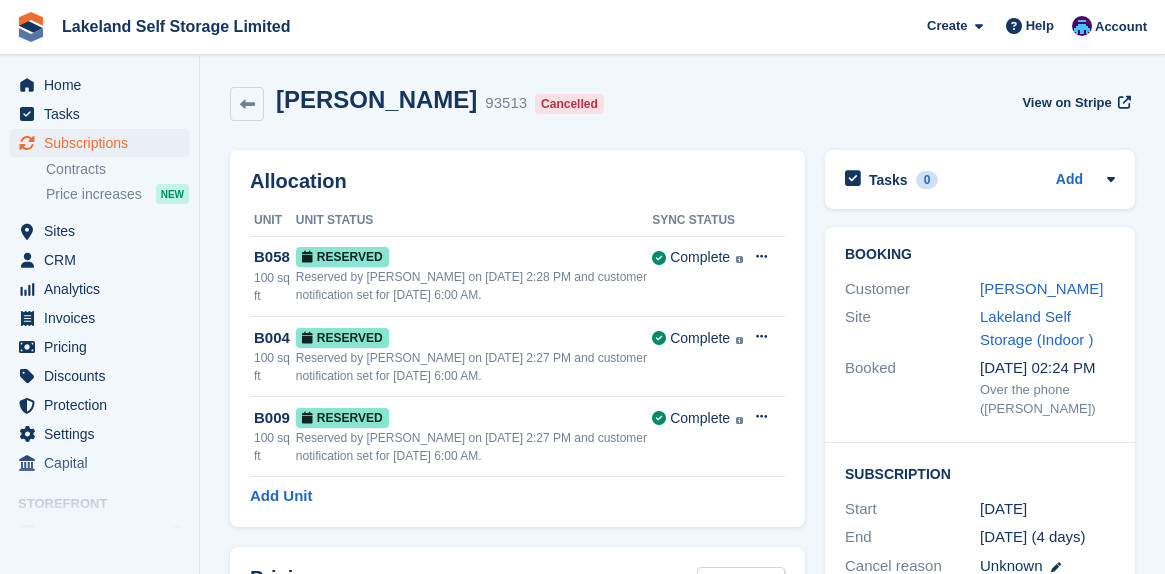 scroll, scrollTop: 0, scrollLeft: 0, axis: both 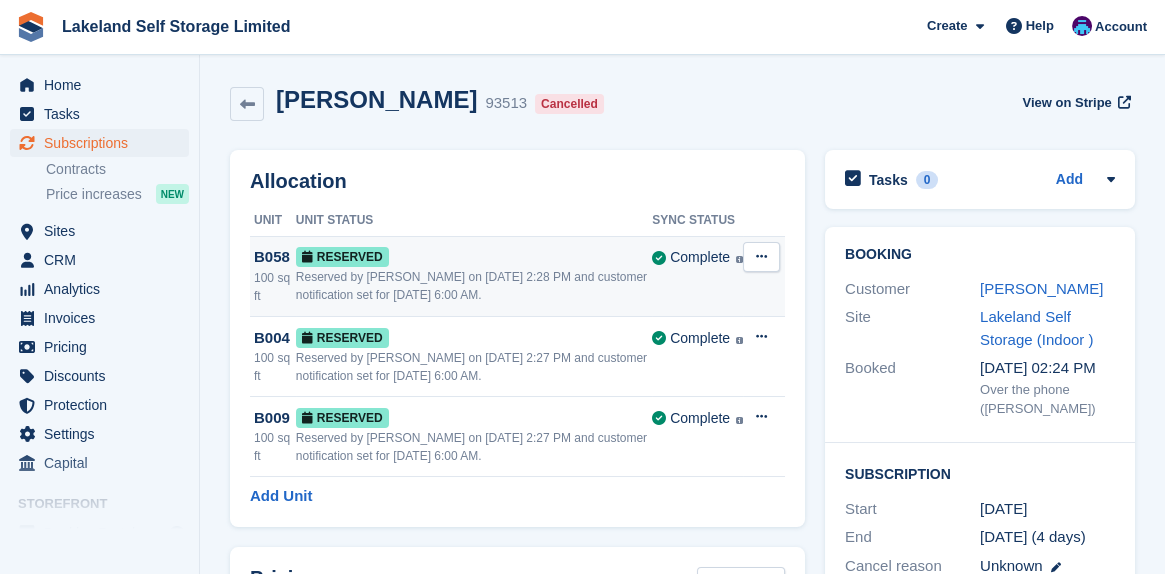 click at bounding box center (761, 256) 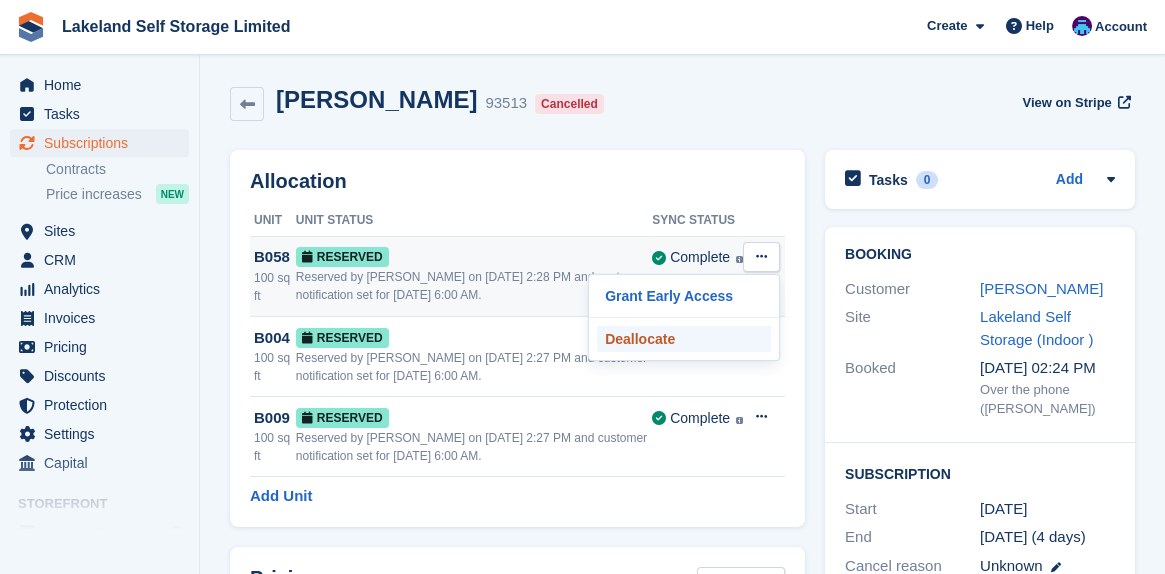 click on "Deallocate" at bounding box center (684, 339) 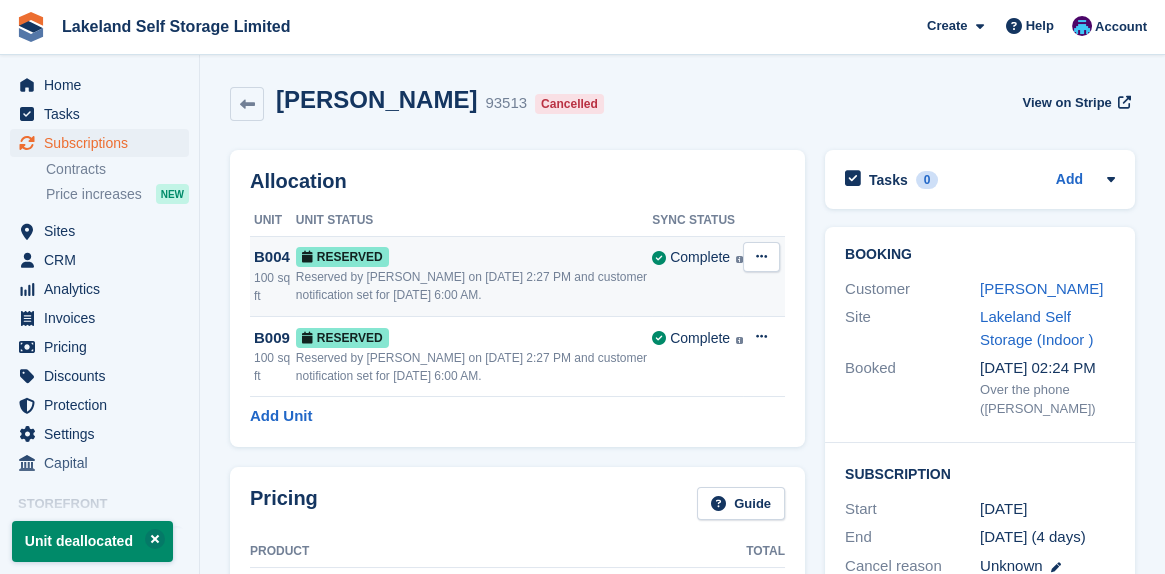 click at bounding box center (761, 256) 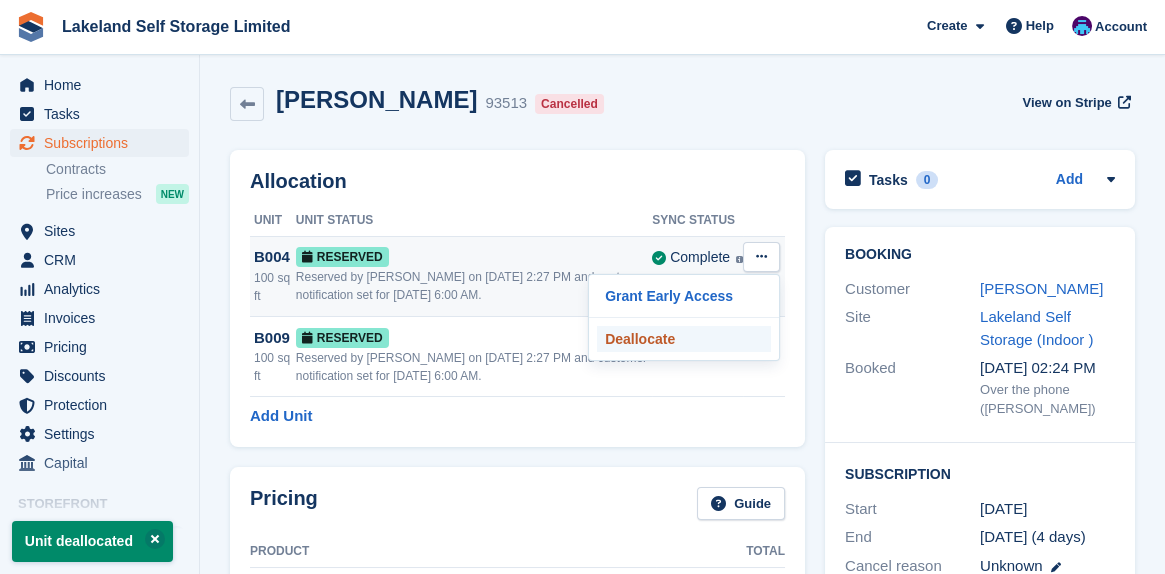 click on "Deallocate" at bounding box center (684, 339) 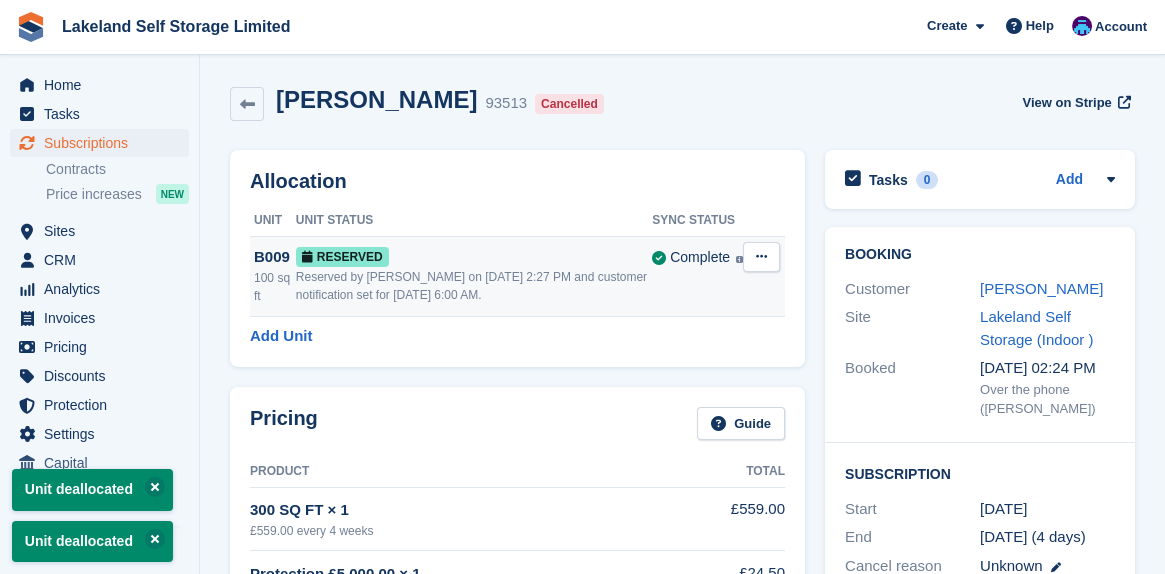 click at bounding box center [761, 256] 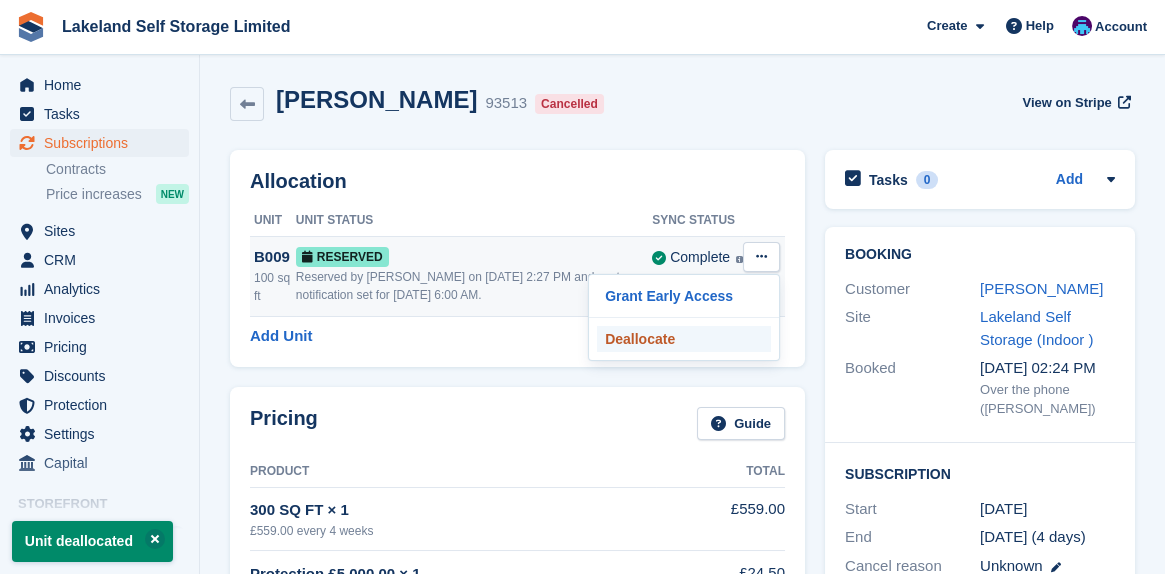 click on "Deallocate" at bounding box center (684, 339) 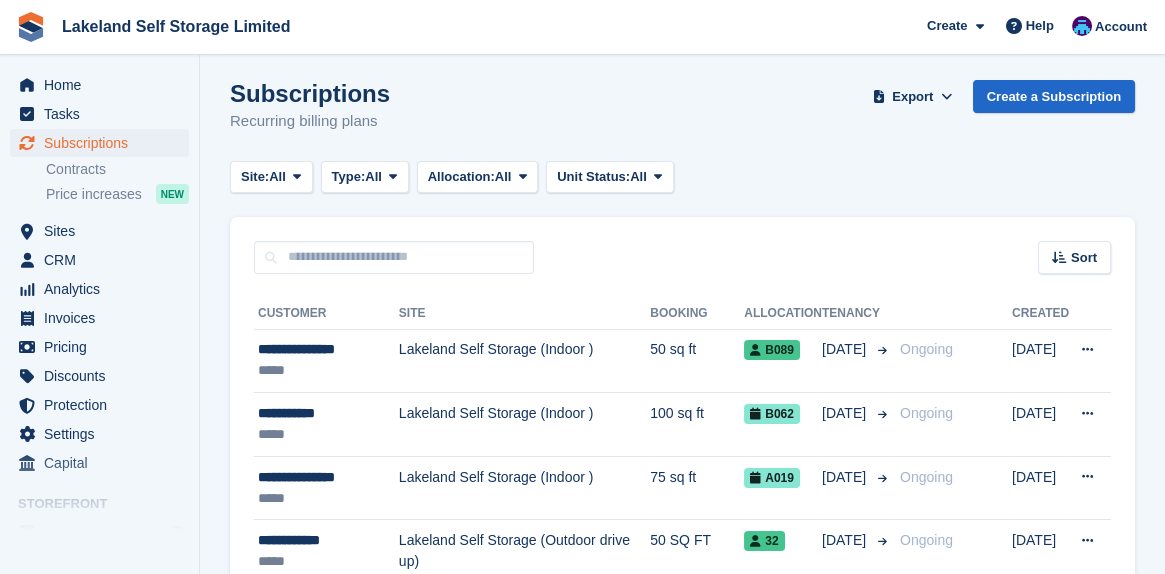 scroll, scrollTop: 0, scrollLeft: 0, axis: both 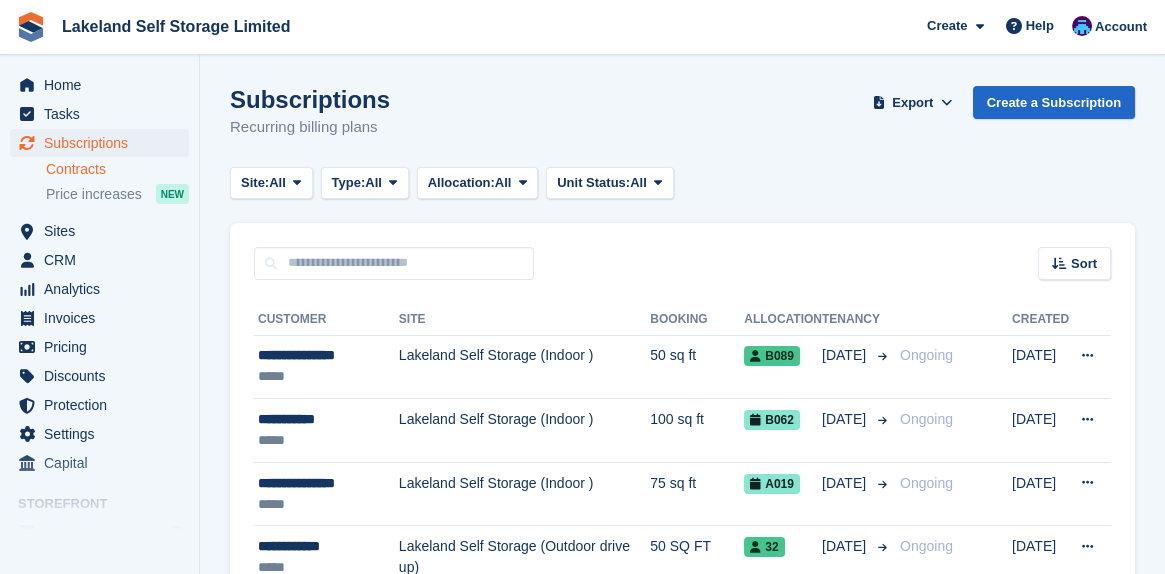 click on "Contracts" at bounding box center (117, 169) 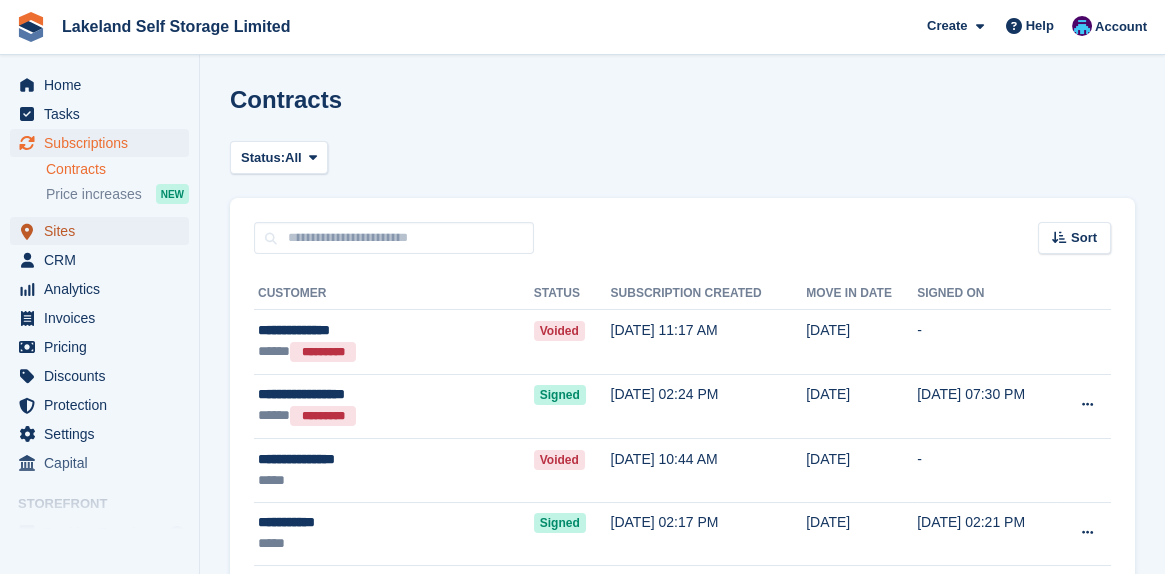 click on "Sites" at bounding box center (104, 231) 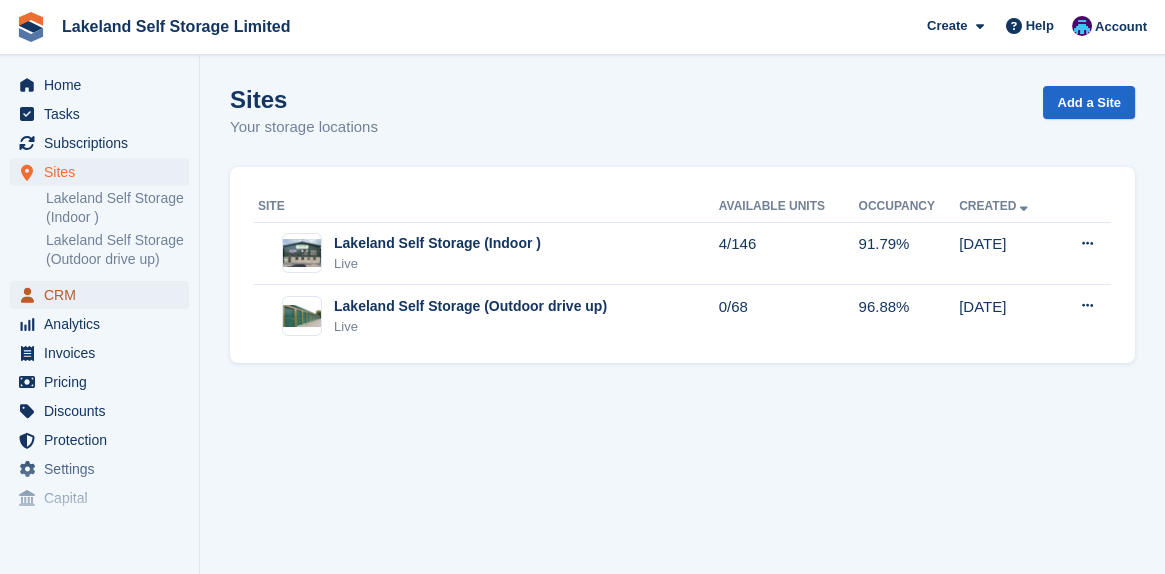 click on "CRM" at bounding box center (104, 295) 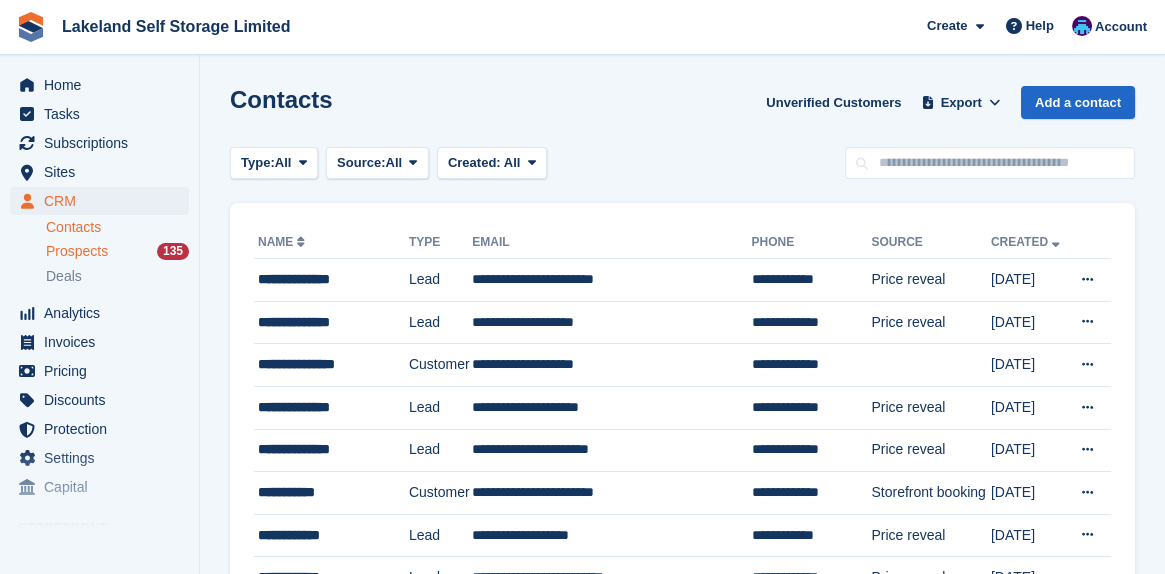 click on "Prospects" at bounding box center [77, 251] 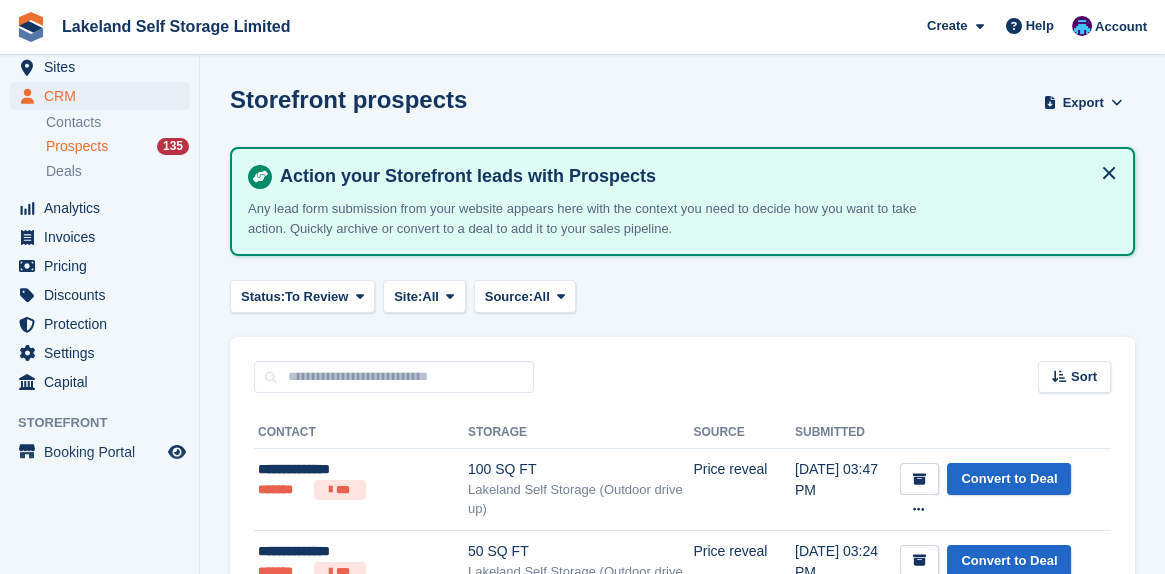 scroll, scrollTop: 105, scrollLeft: 0, axis: vertical 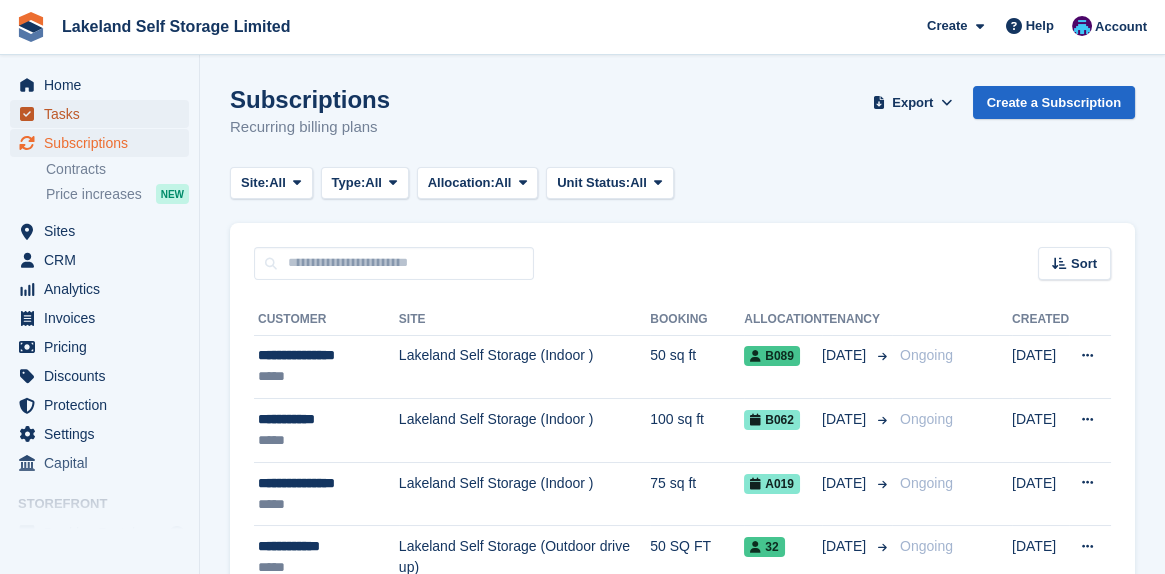 click on "Tasks" at bounding box center [104, 114] 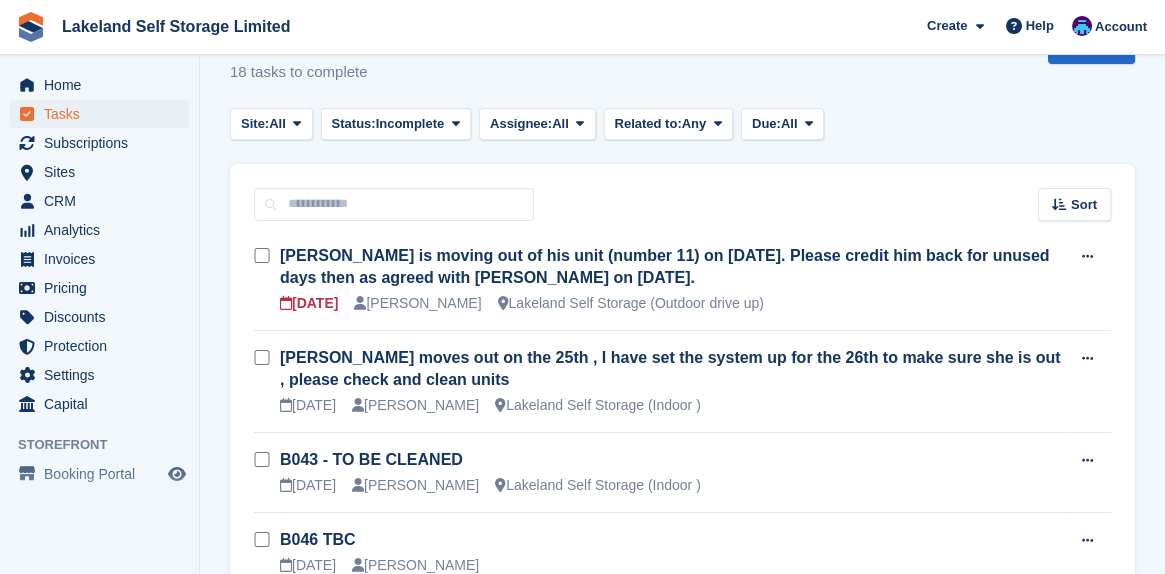 scroll, scrollTop: 0, scrollLeft: 0, axis: both 